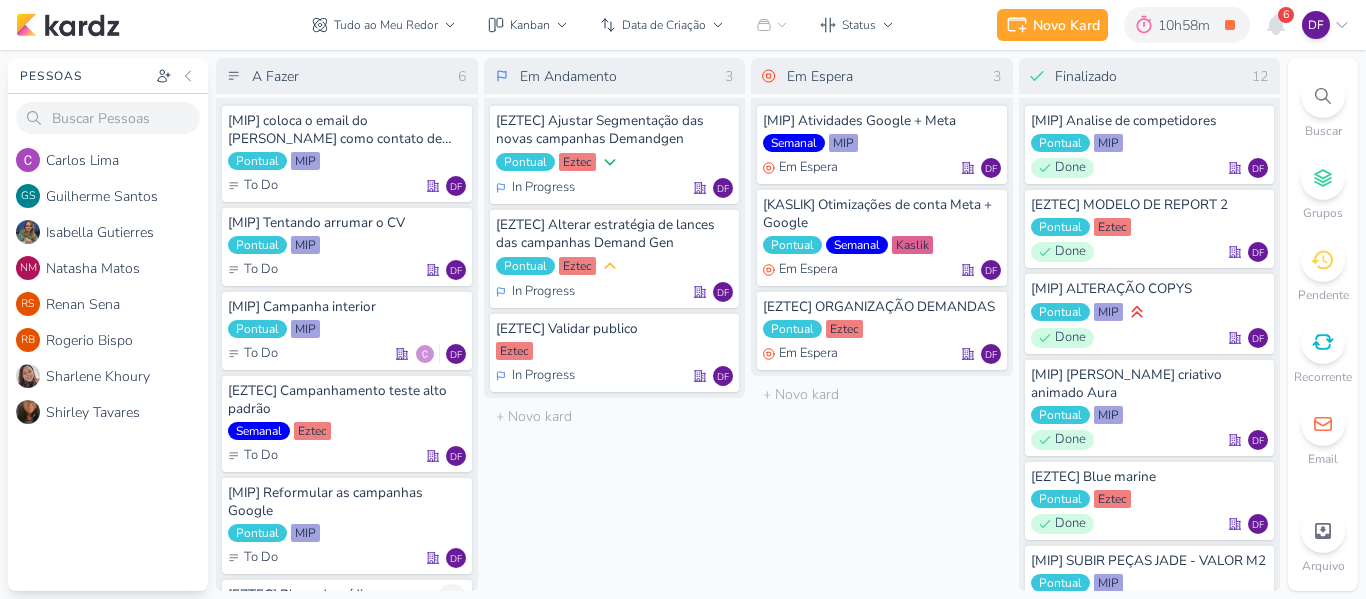 scroll, scrollTop: 0, scrollLeft: 0, axis: both 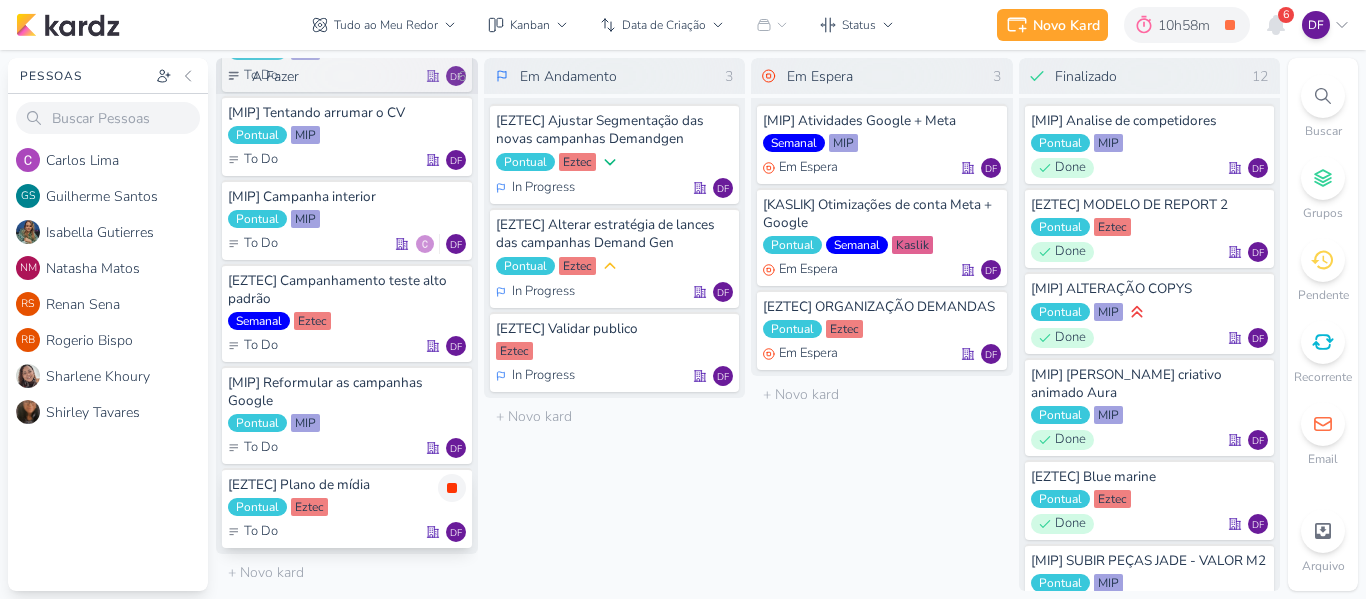 click 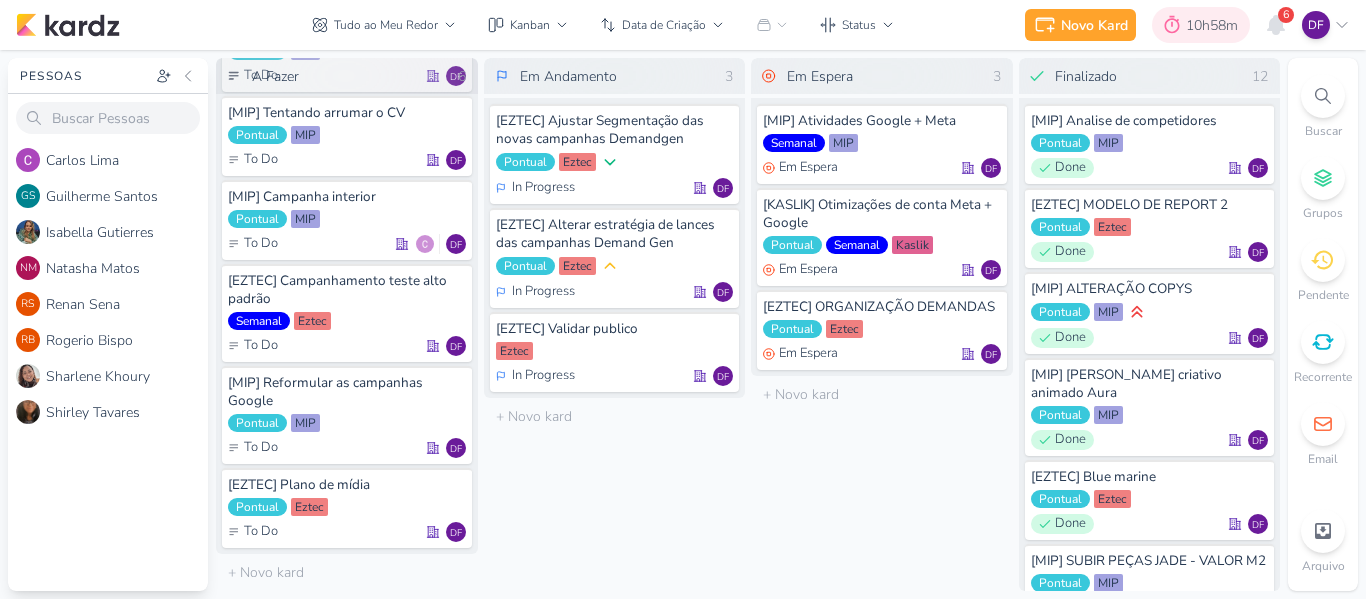 click on "10h58m" at bounding box center (1215, 25) 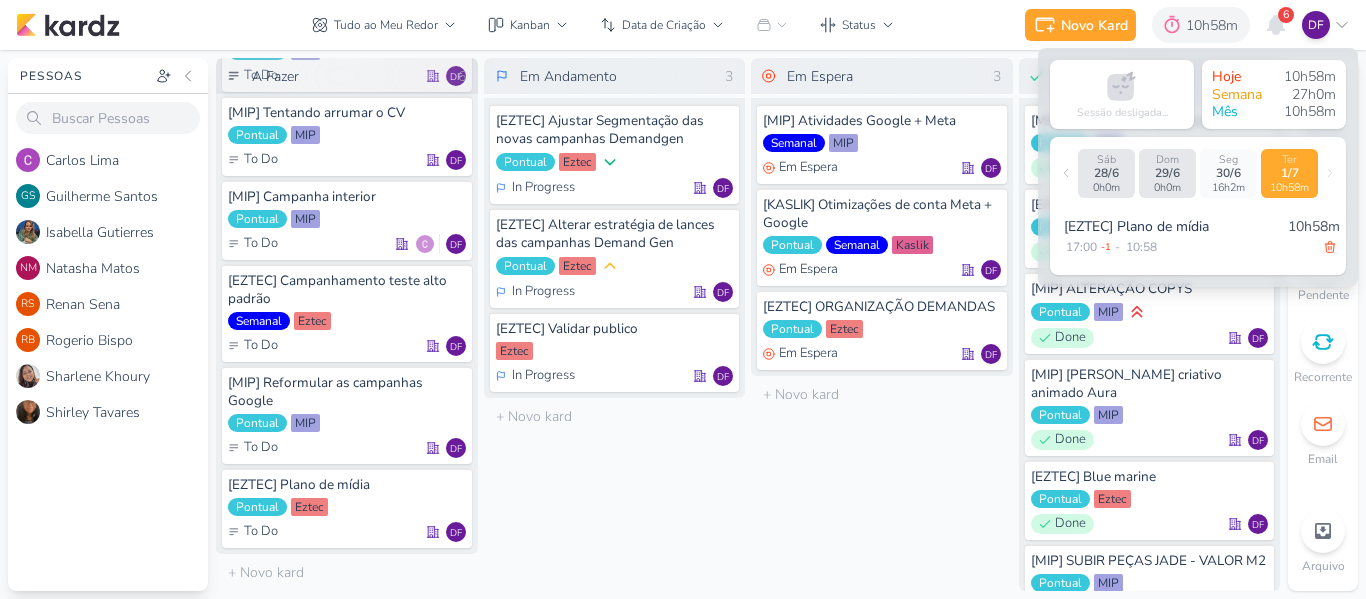 click on "Em Espera
3
[MIP] Atividades Google + Meta
Semanal
MIP
Em Espera
DF" at bounding box center (882, 324) 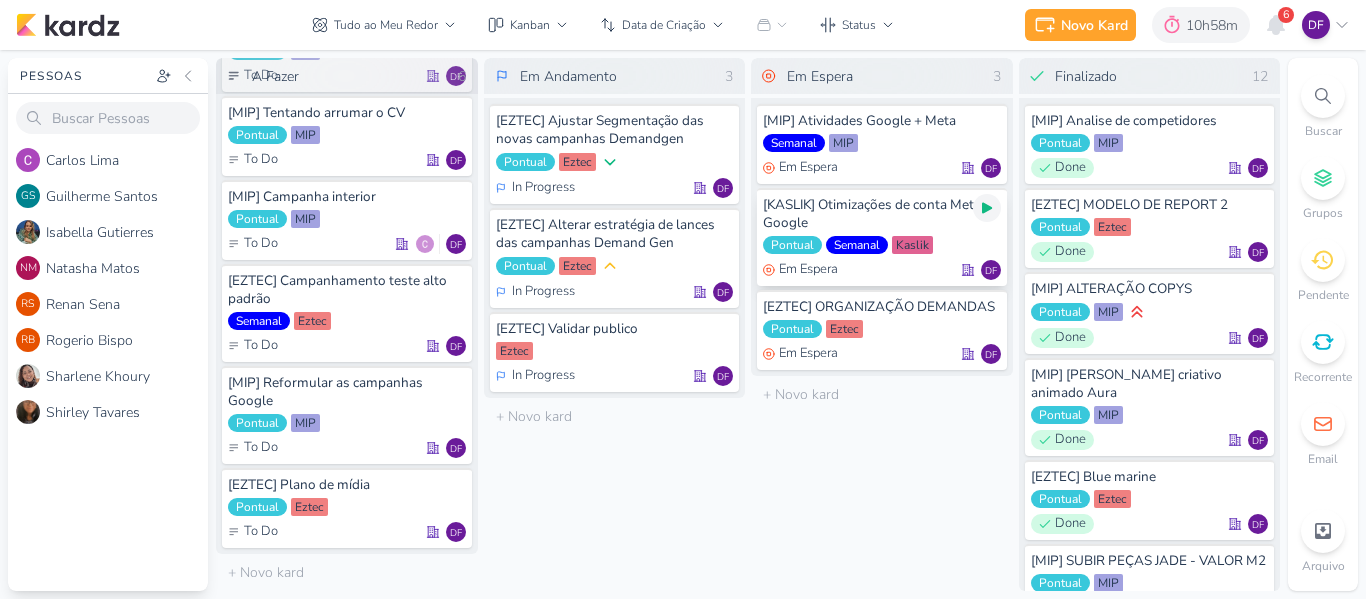 click at bounding box center [987, 208] 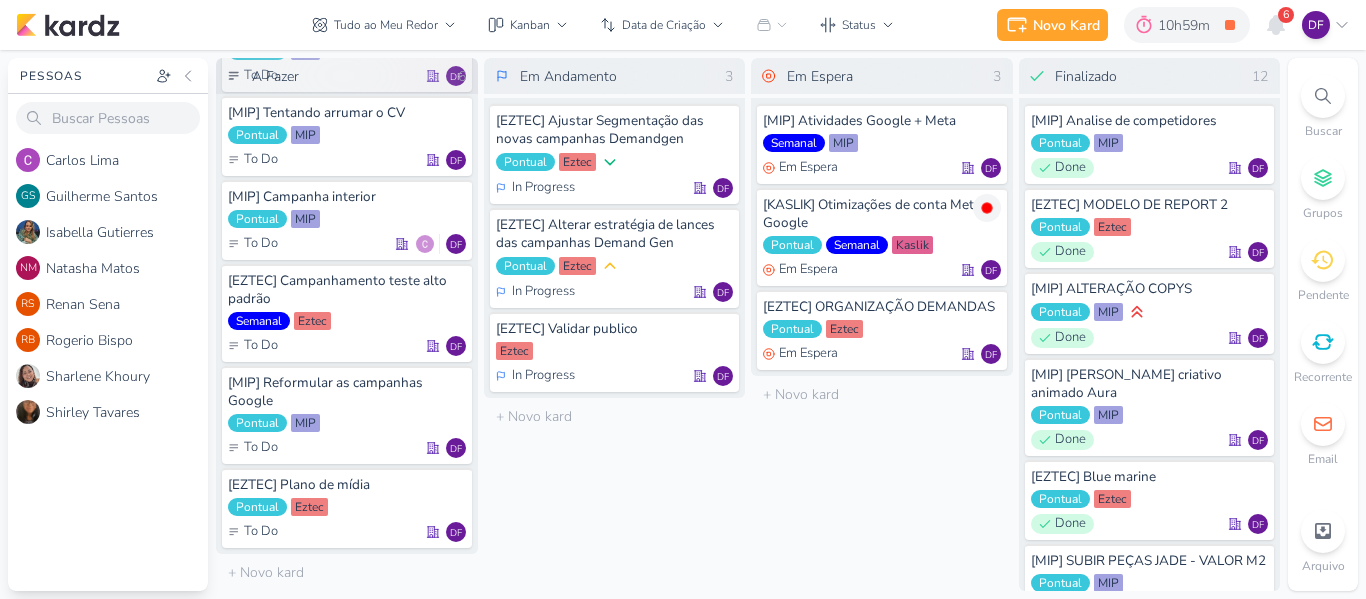 click on "Tudo ao Meu Redor
visão
Caixa de Entrada
A caixa de entrada mostra todos os kardz que você é o responsável
Enviados
A visão de enviados contém os kardz que você criou e designou à outra pessoa
Colaboração" at bounding box center [603, 25] 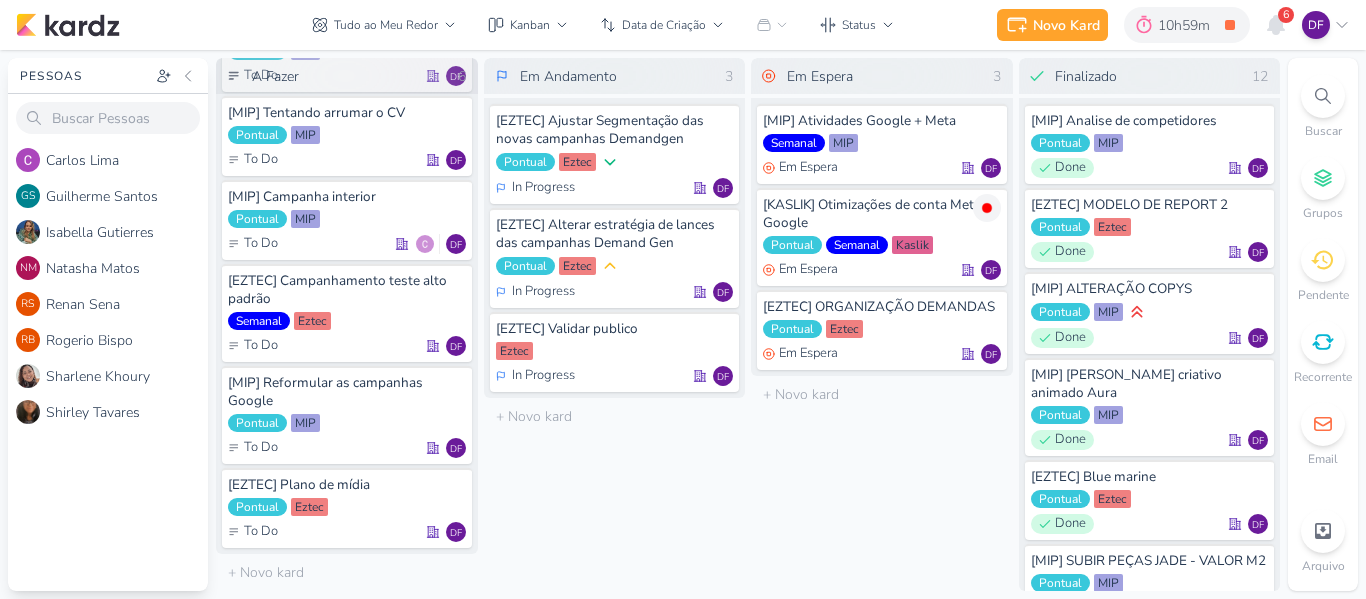 click on "Tudo ao Meu Redor
visão
Caixa de Entrada
A caixa de entrada mostra todos os kardz que você é o responsável
Enviados
A visão de enviados contém os kardz que você criou e designou à outra pessoa
Colaboração" at bounding box center (603, 25) 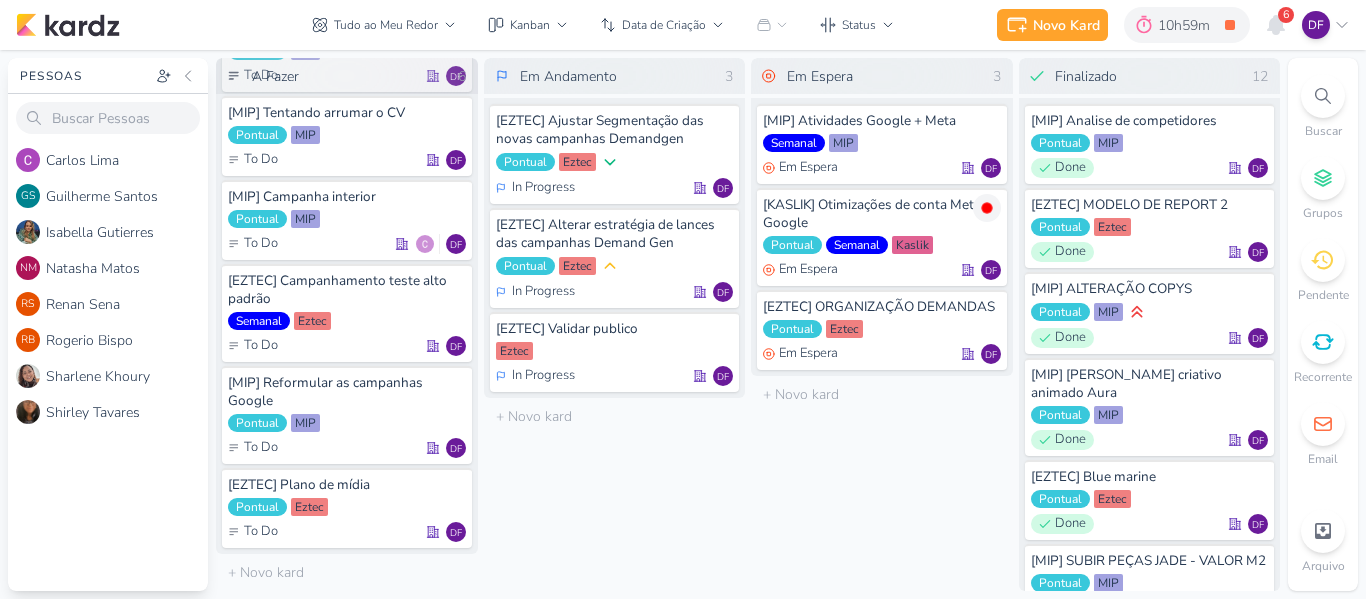 click on "Tudo ao Meu Redor
visão
Caixa de Entrada
A caixa de entrada mostra todos os kardz que você é o responsável
Enviados
A visão de enviados contém os kardz que você criou e designou à outra pessoa
Colaboração" at bounding box center (603, 25) 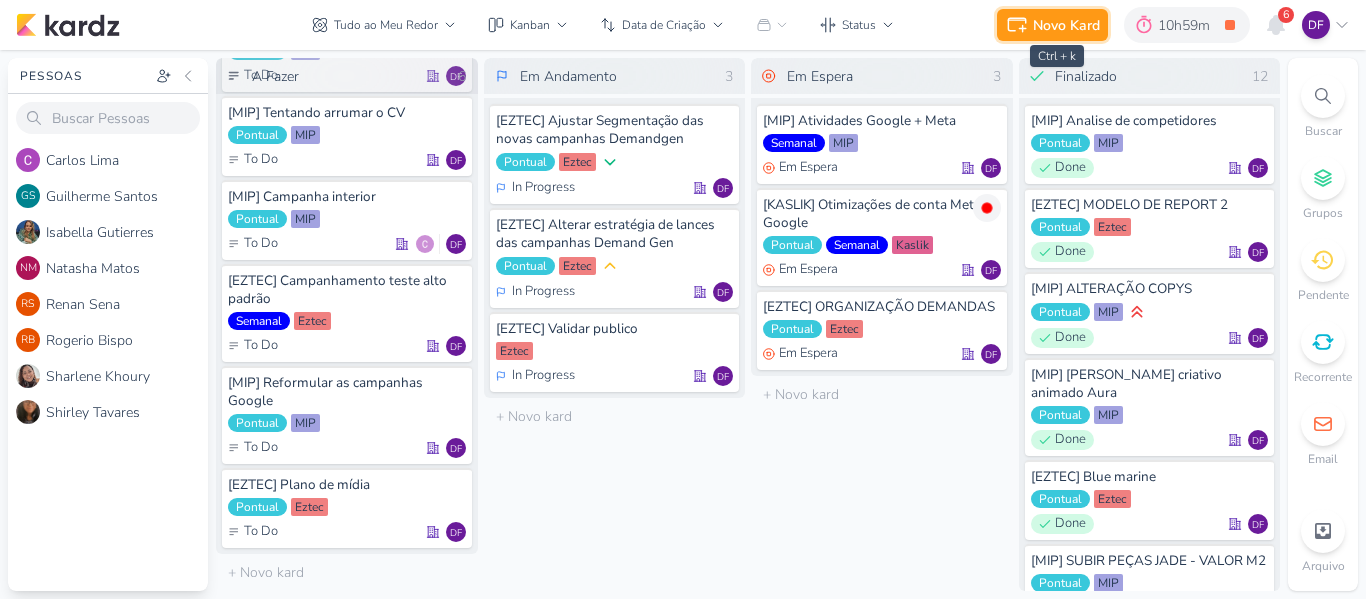 click on "Novo Kard" at bounding box center [1066, 25] 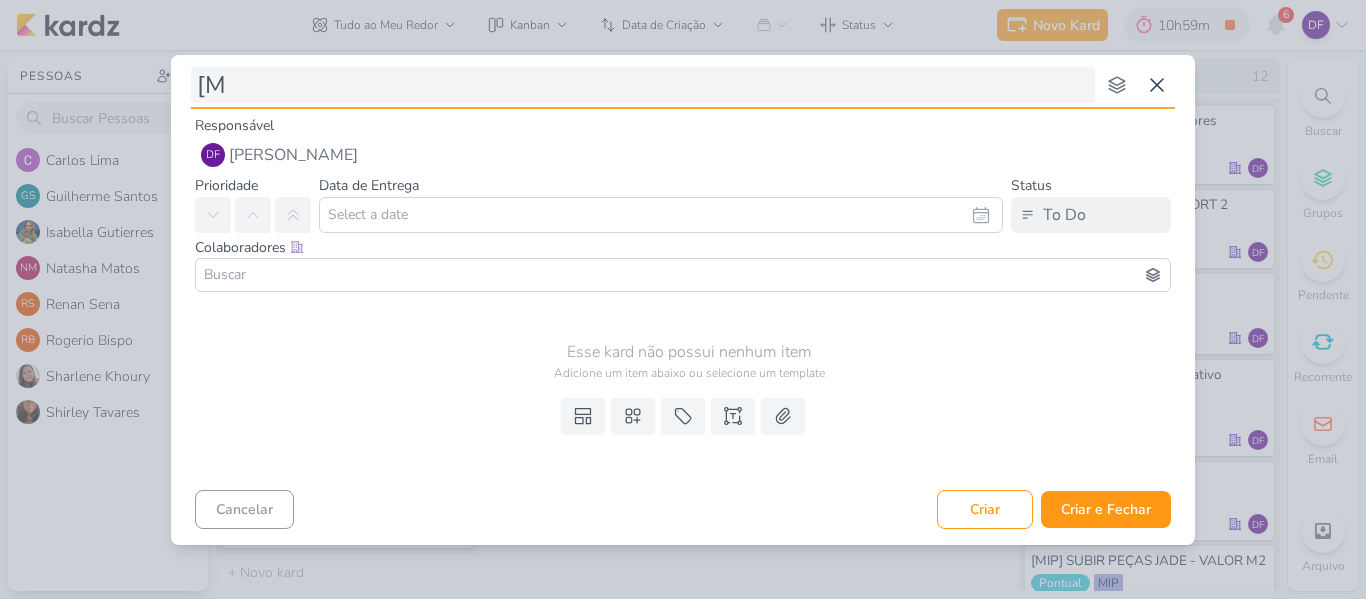 type on "[MI" 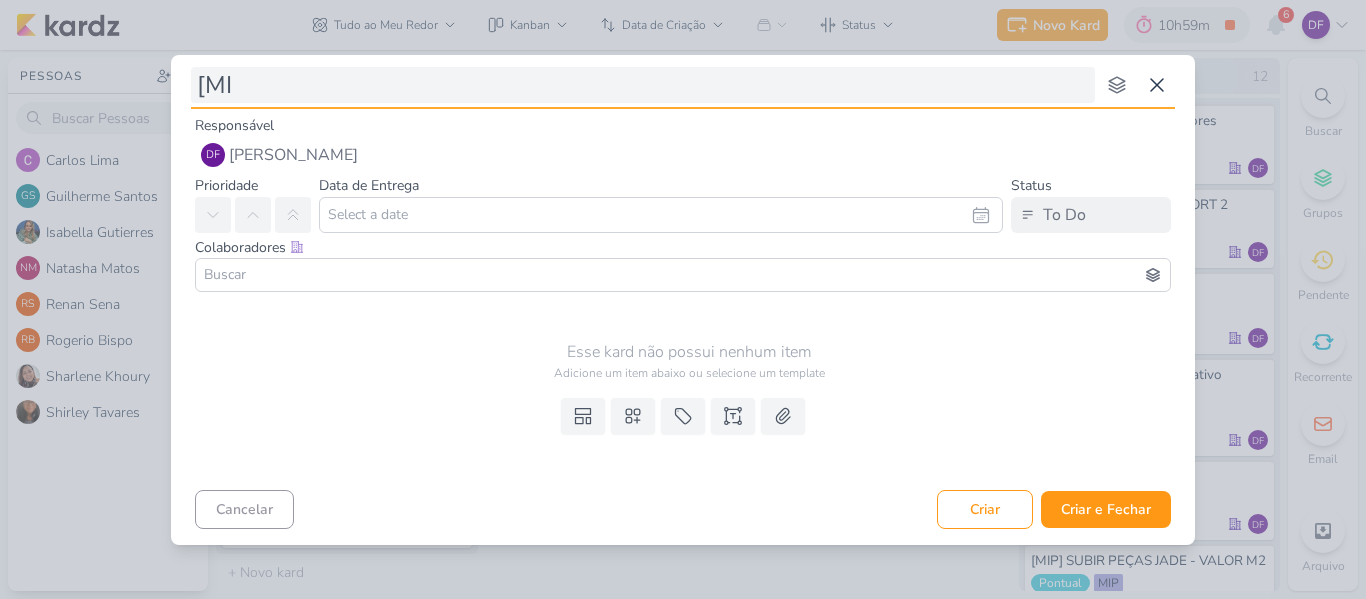 type 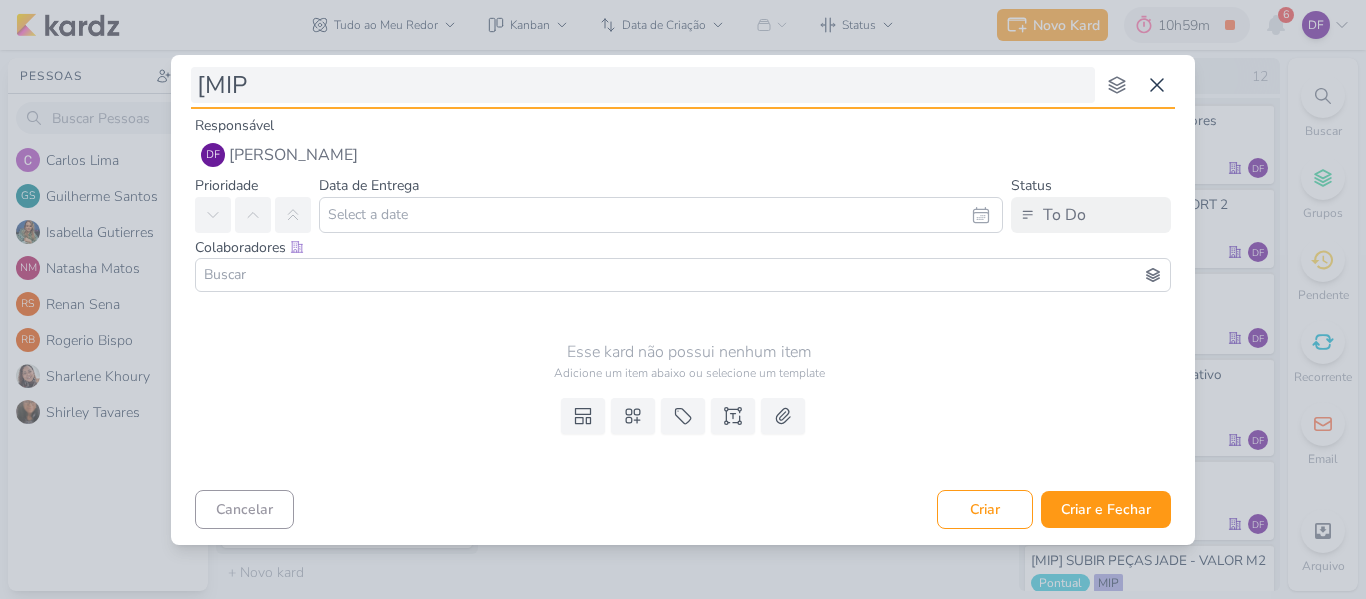 type 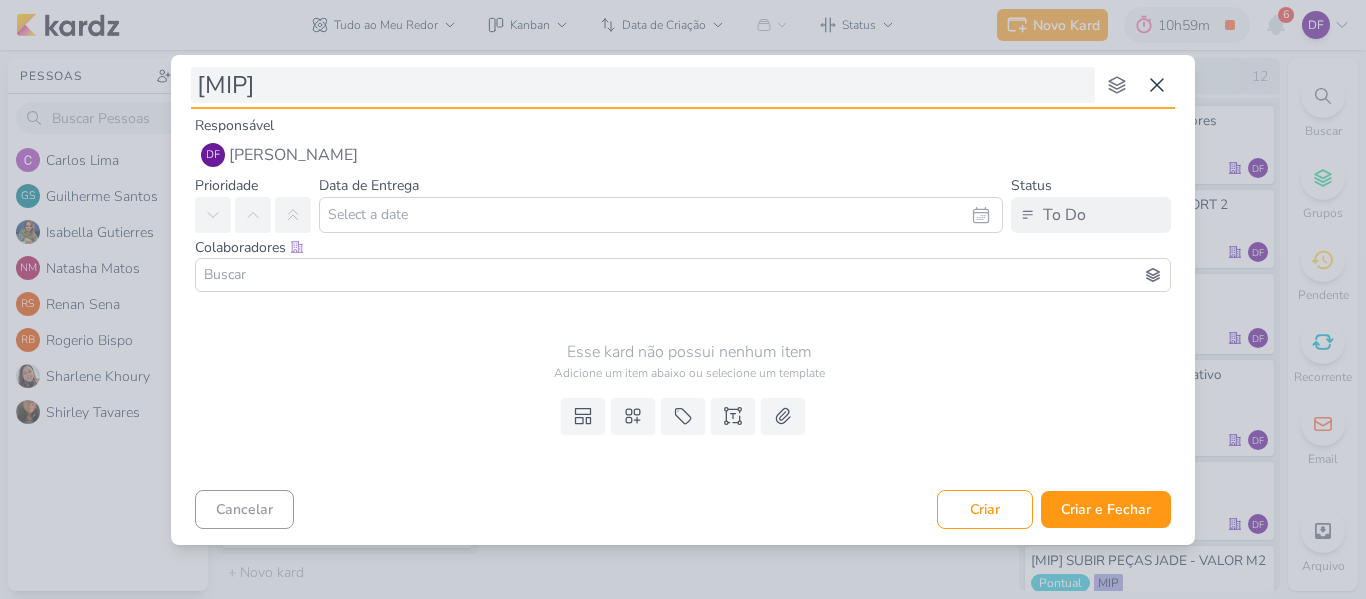 type on "[MIP]" 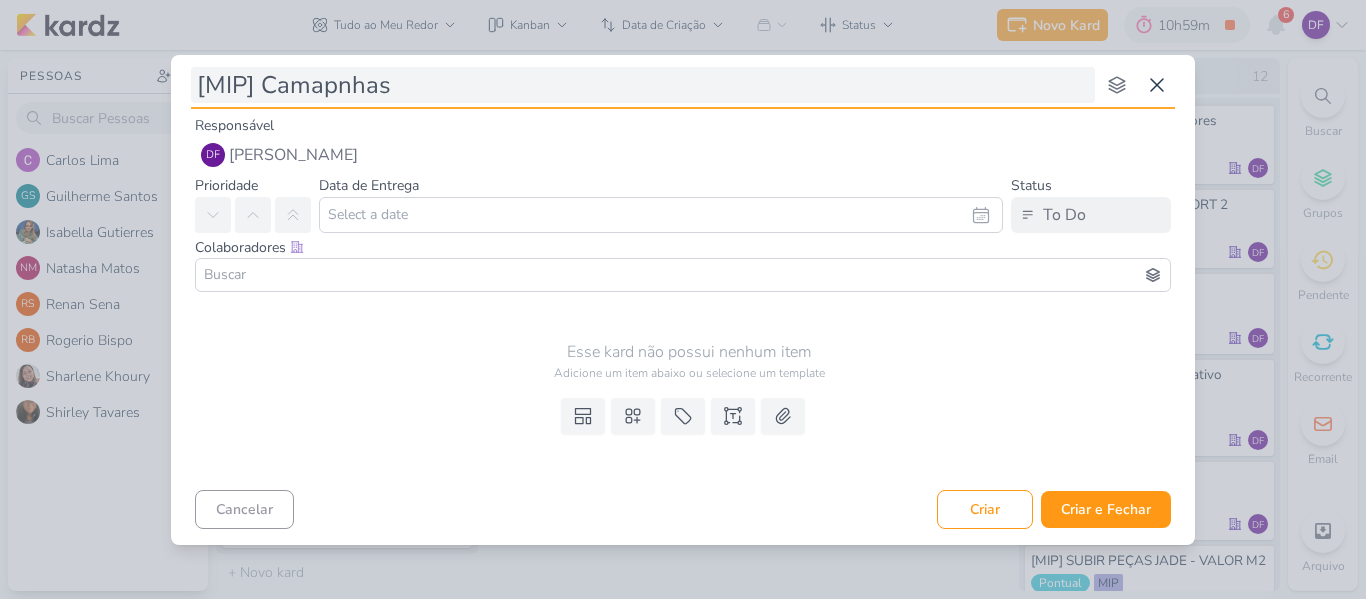 type on "[MIP] Camapnhas" 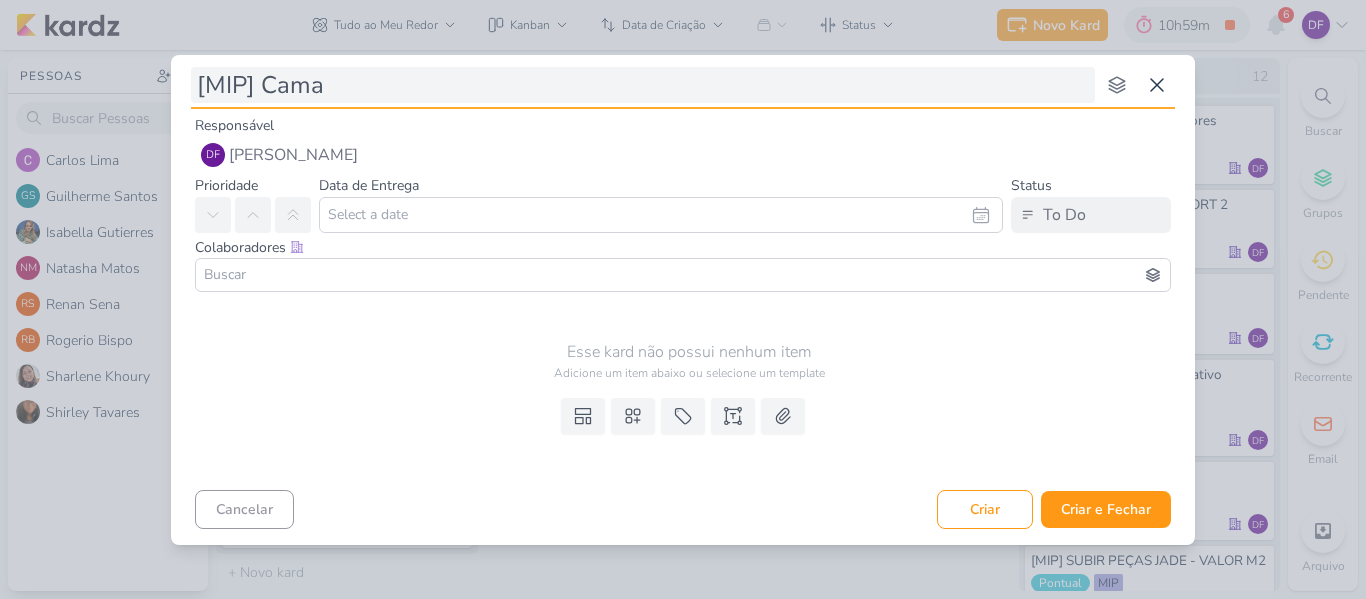 type on "[MIP] Cam" 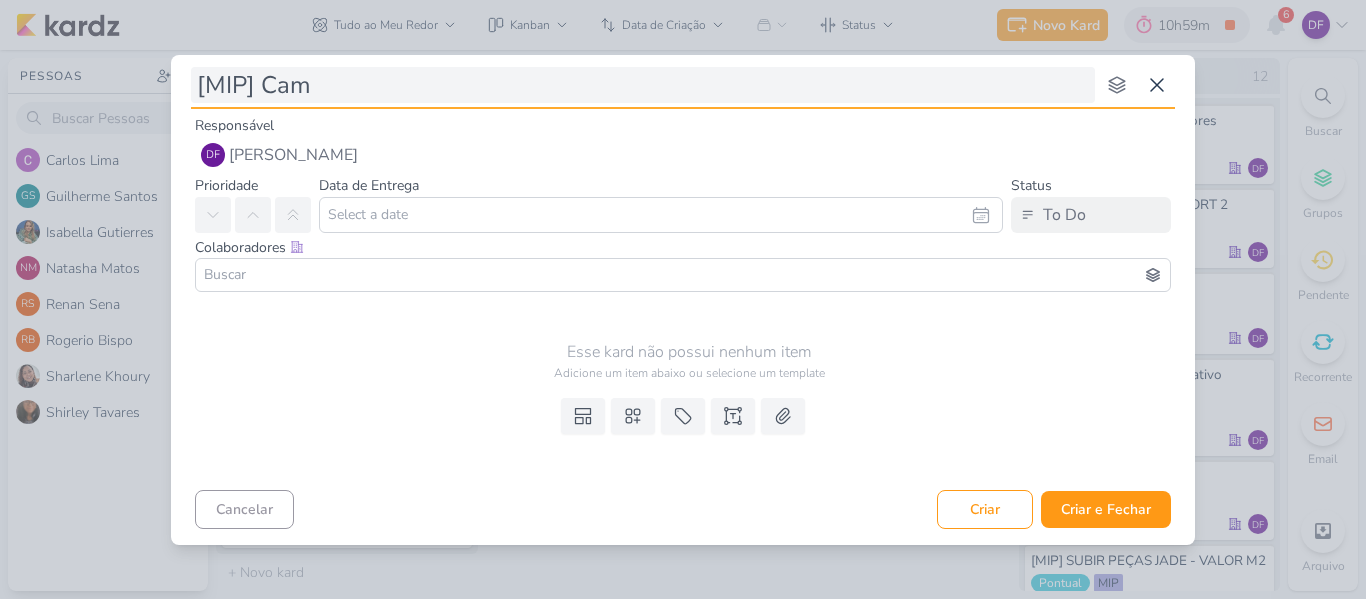 type 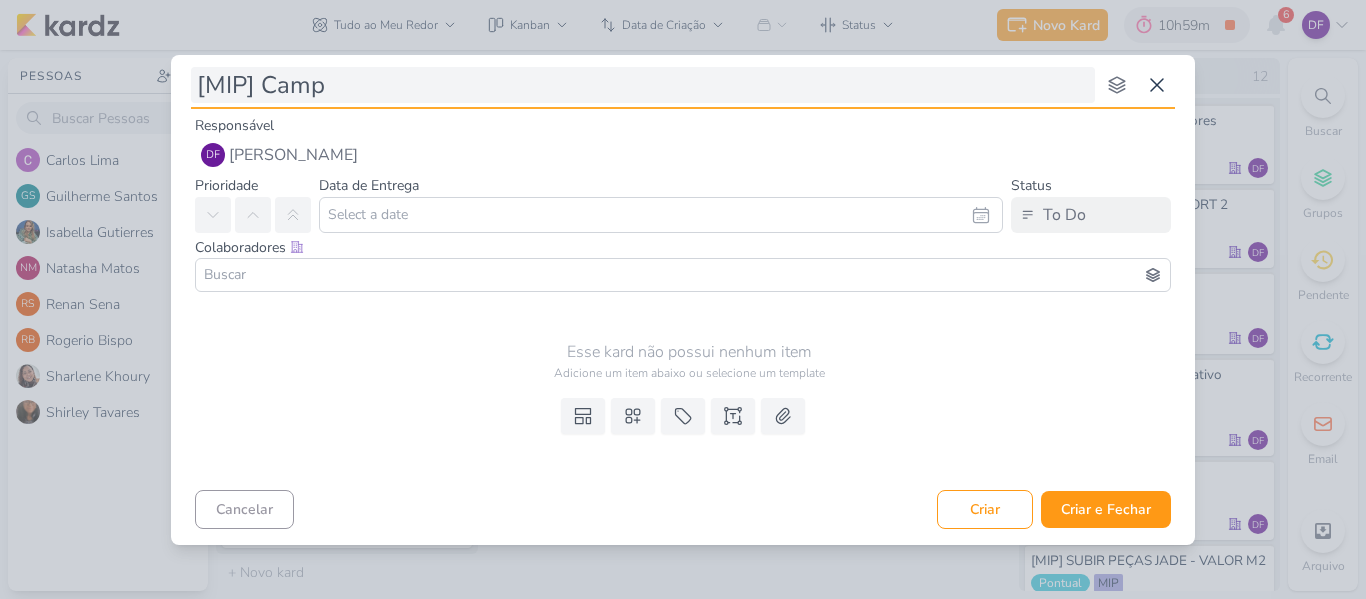 type 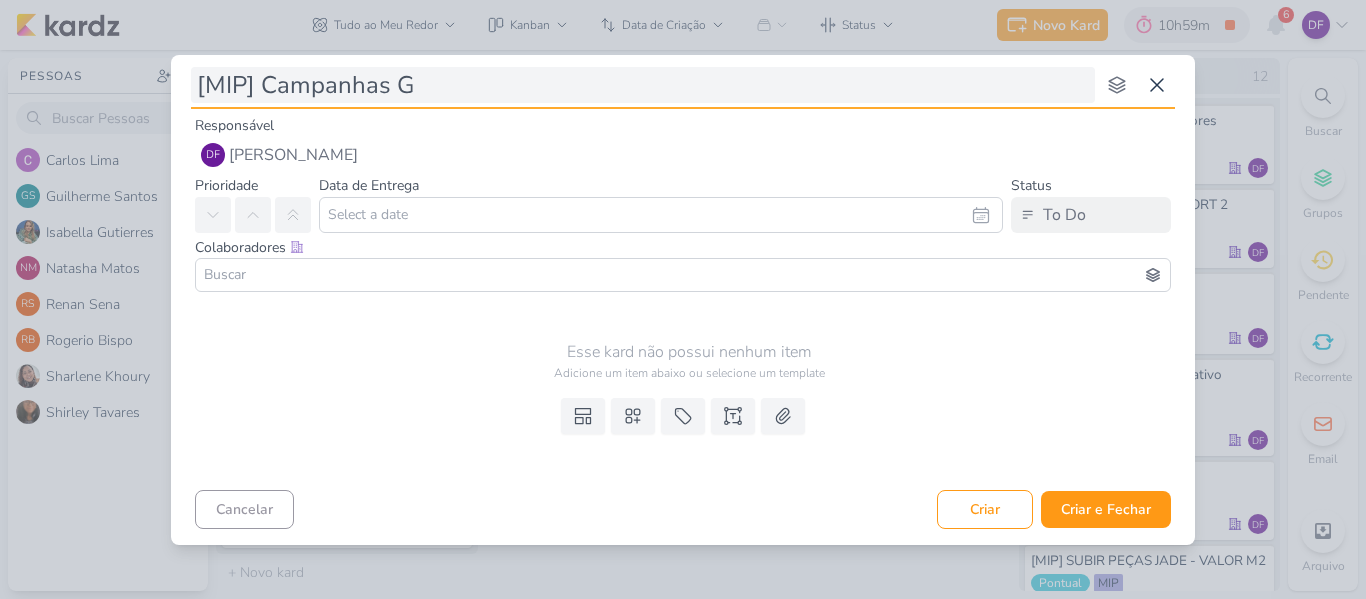 type on "[MIP] Campanhas Go" 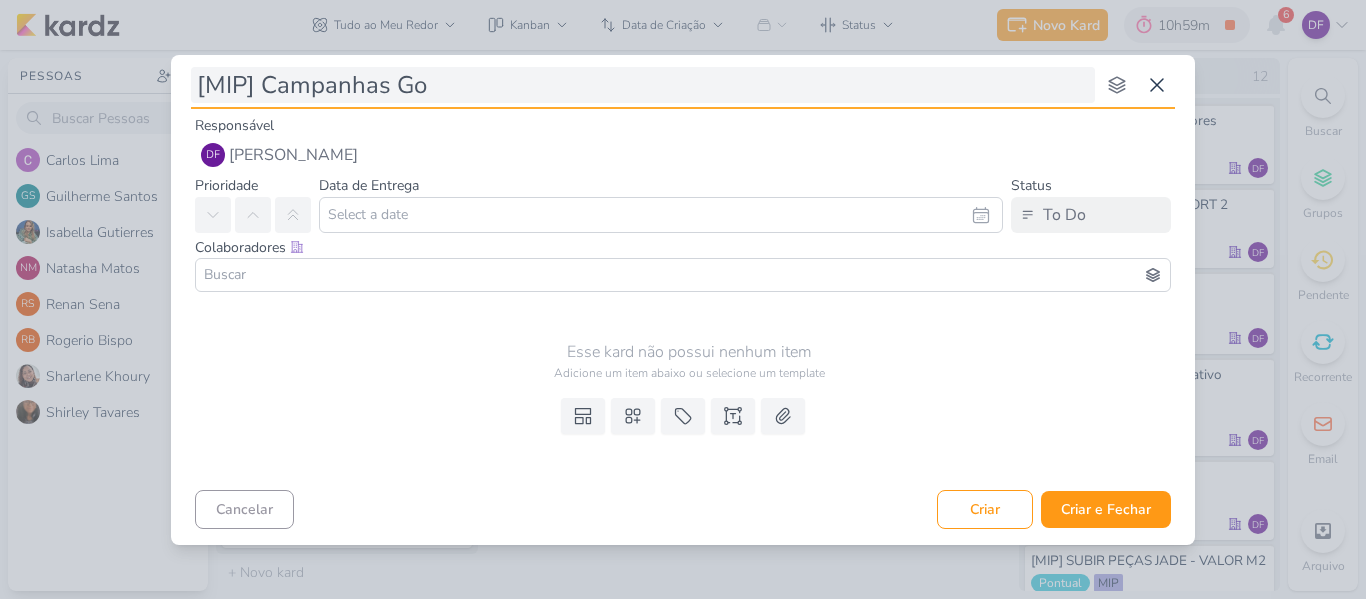 type 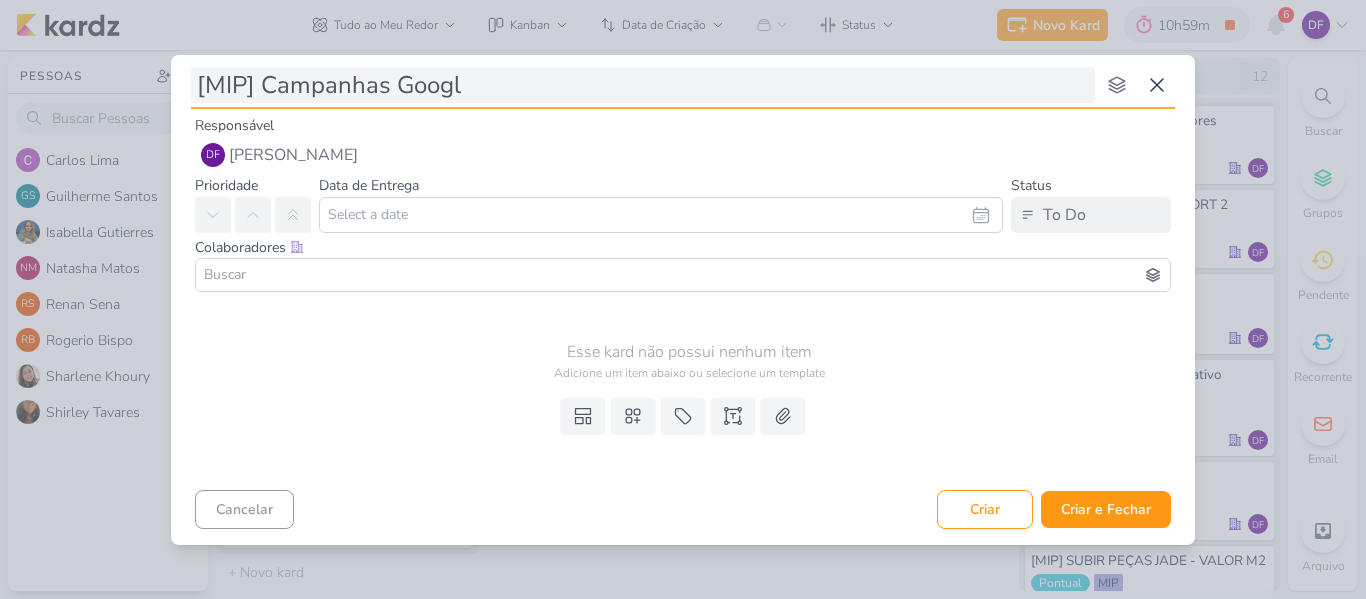type on "[MIP] Campanhas Google" 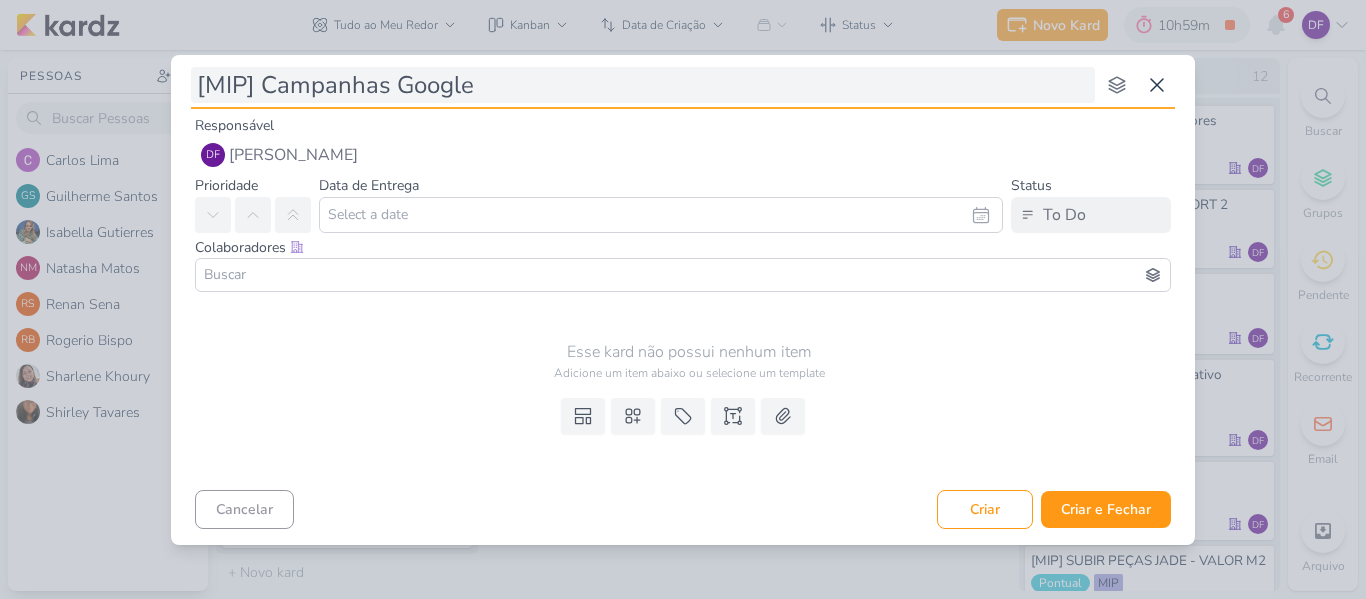 type 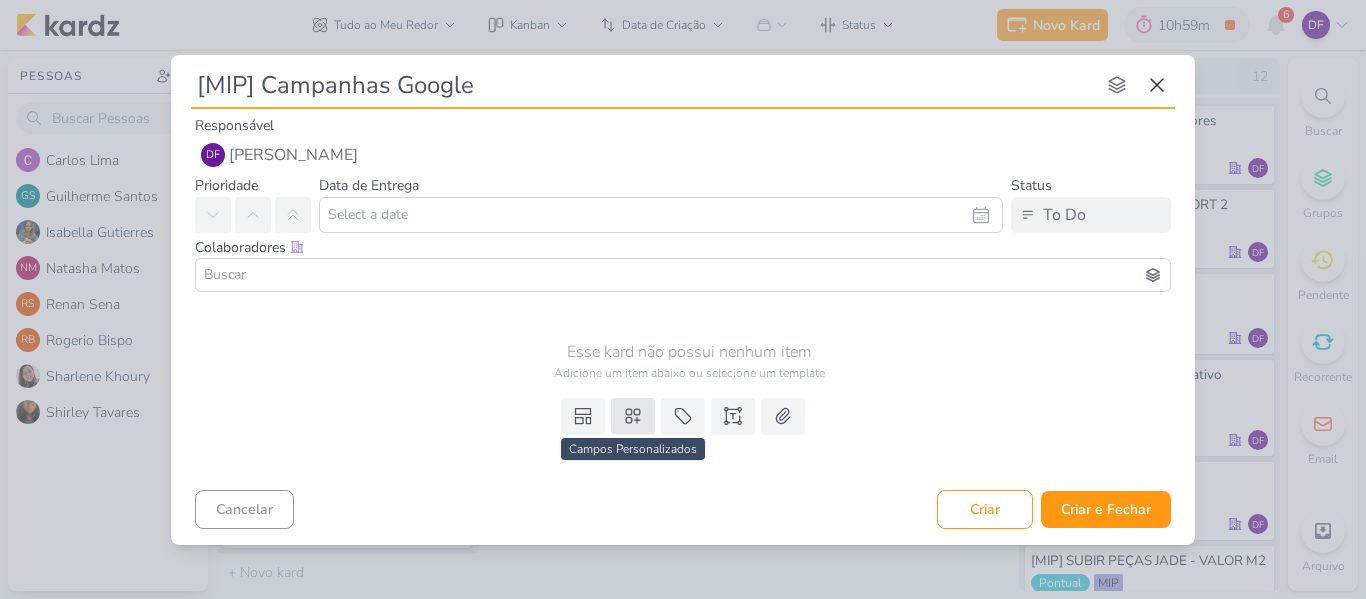 type on "[MIP] Campanhas Google" 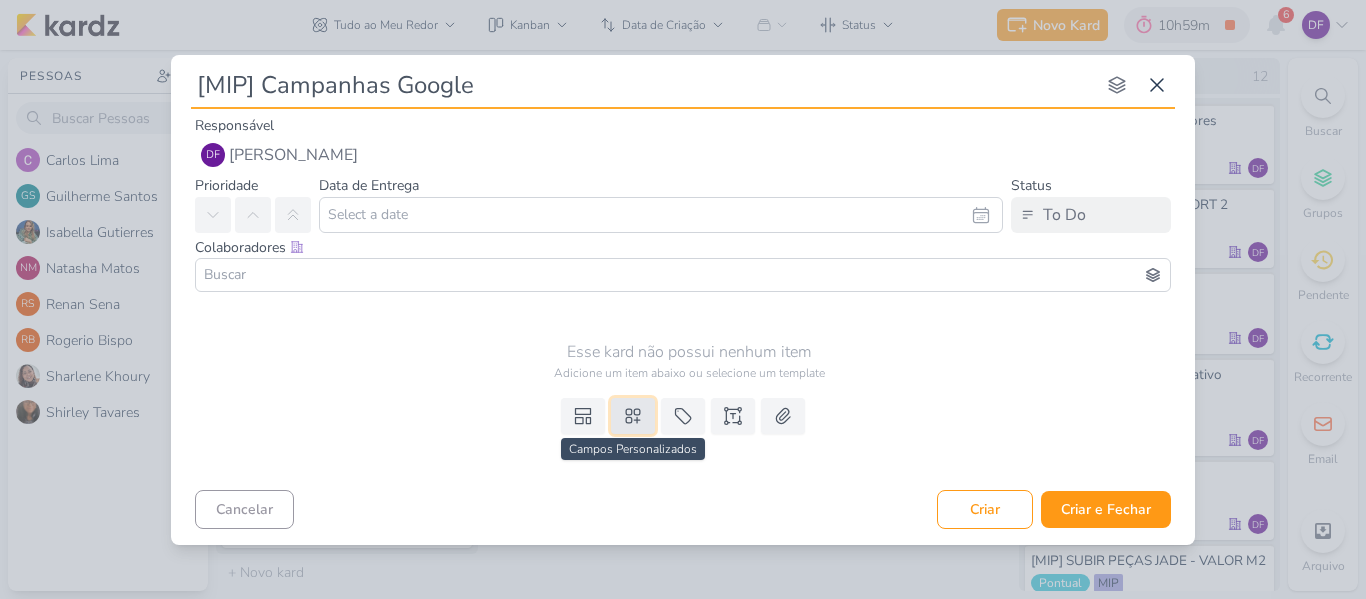 click 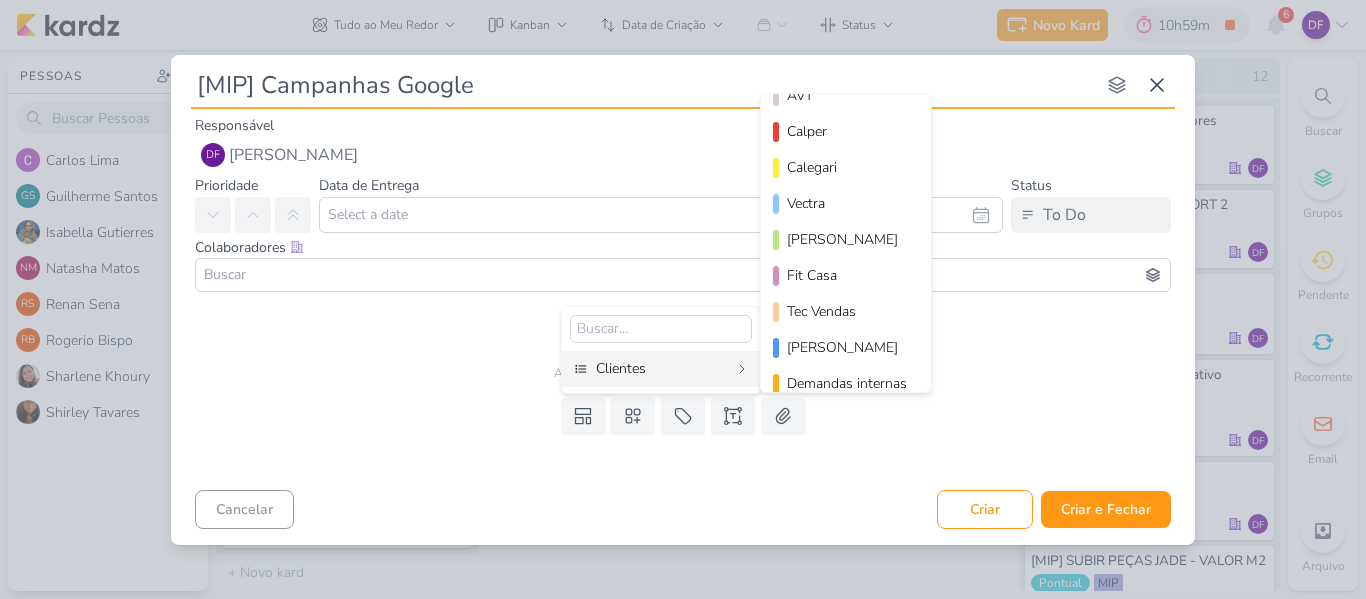 scroll, scrollTop: 290, scrollLeft: 0, axis: vertical 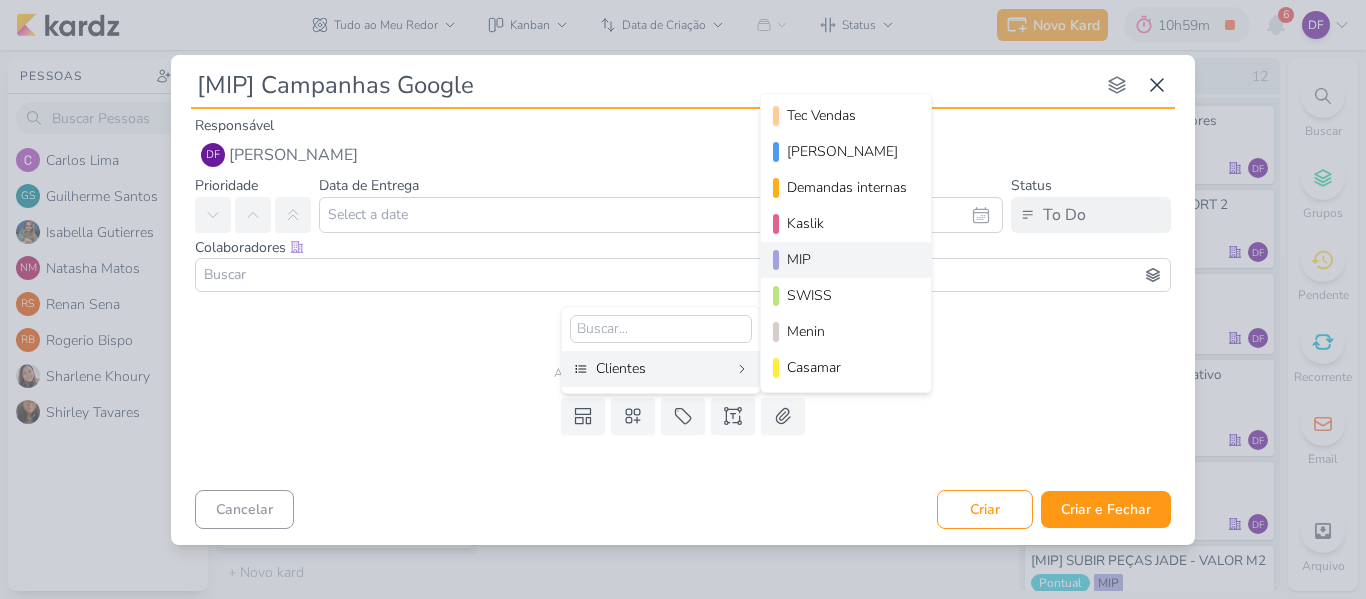 click on "MIP" at bounding box center (847, 259) 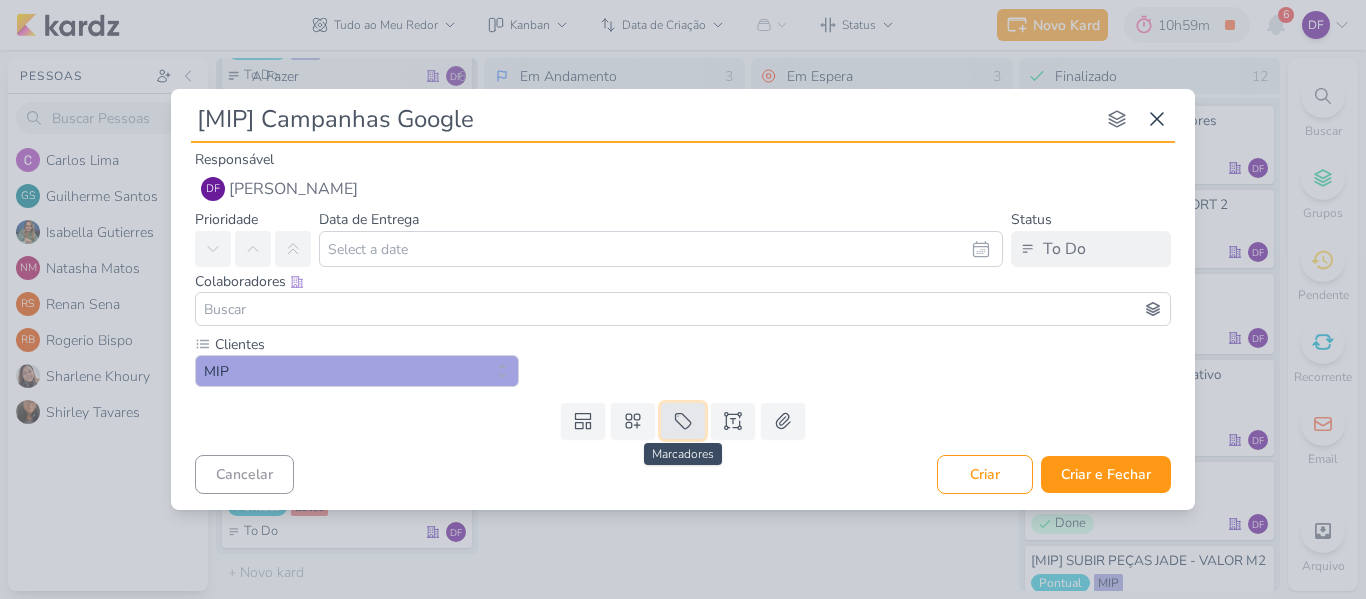click at bounding box center [683, 421] 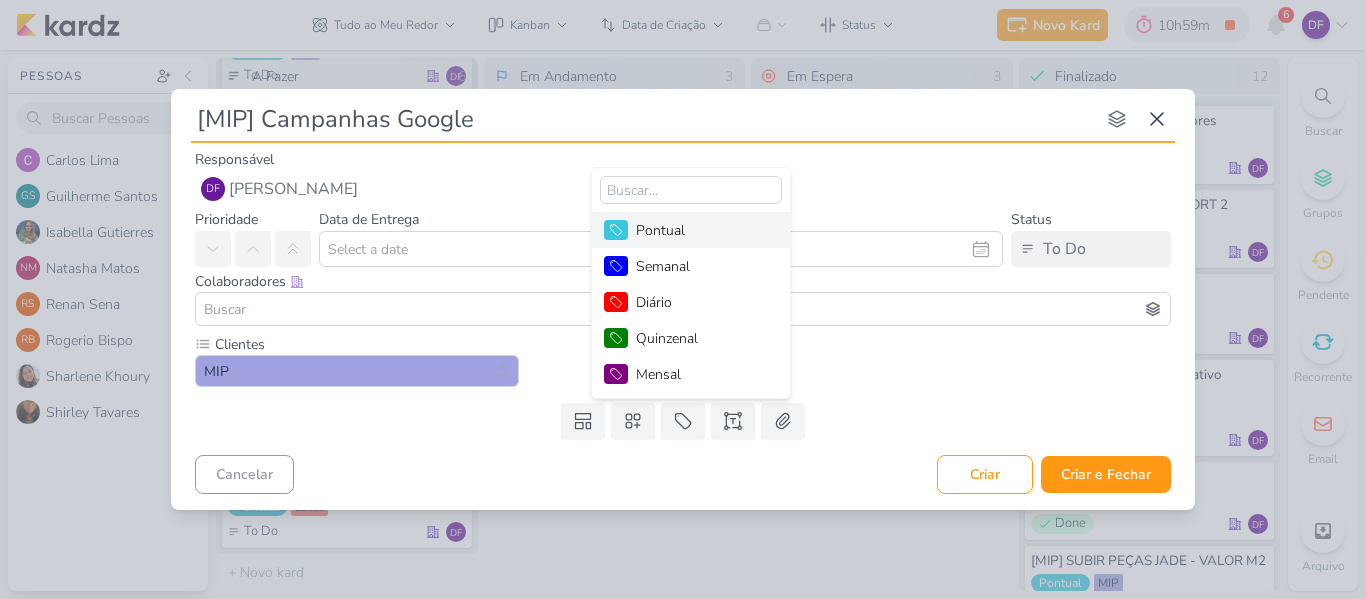 click on "Pontual" at bounding box center (701, 230) 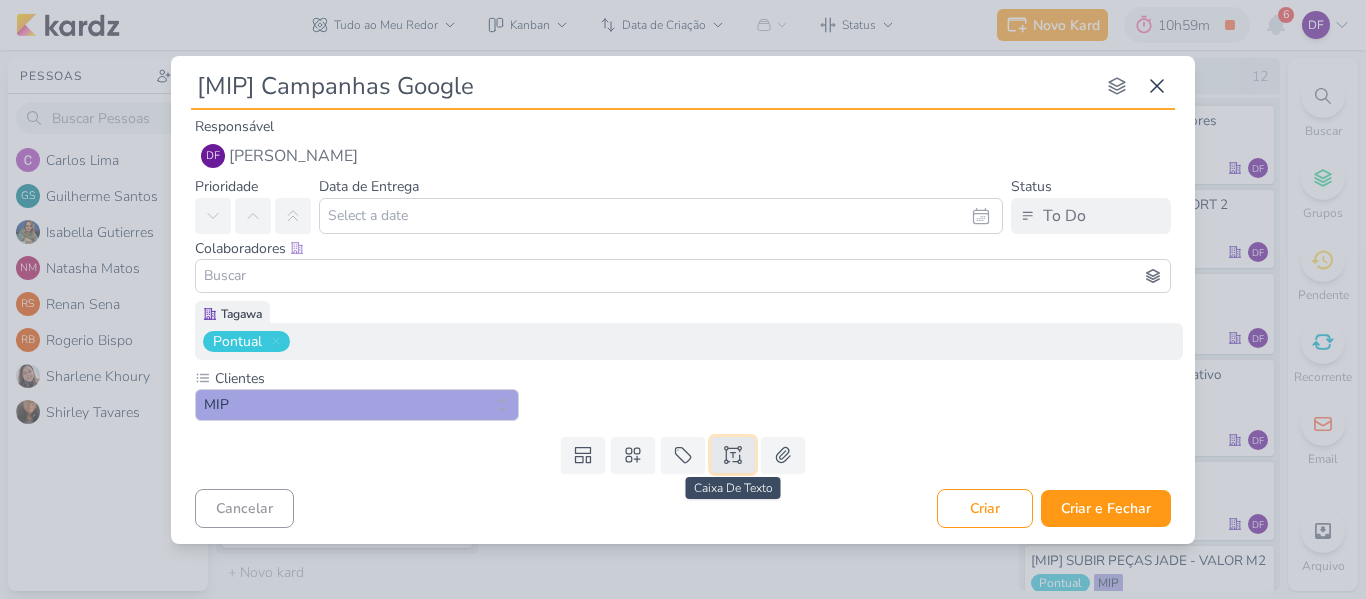 click at bounding box center (733, 455) 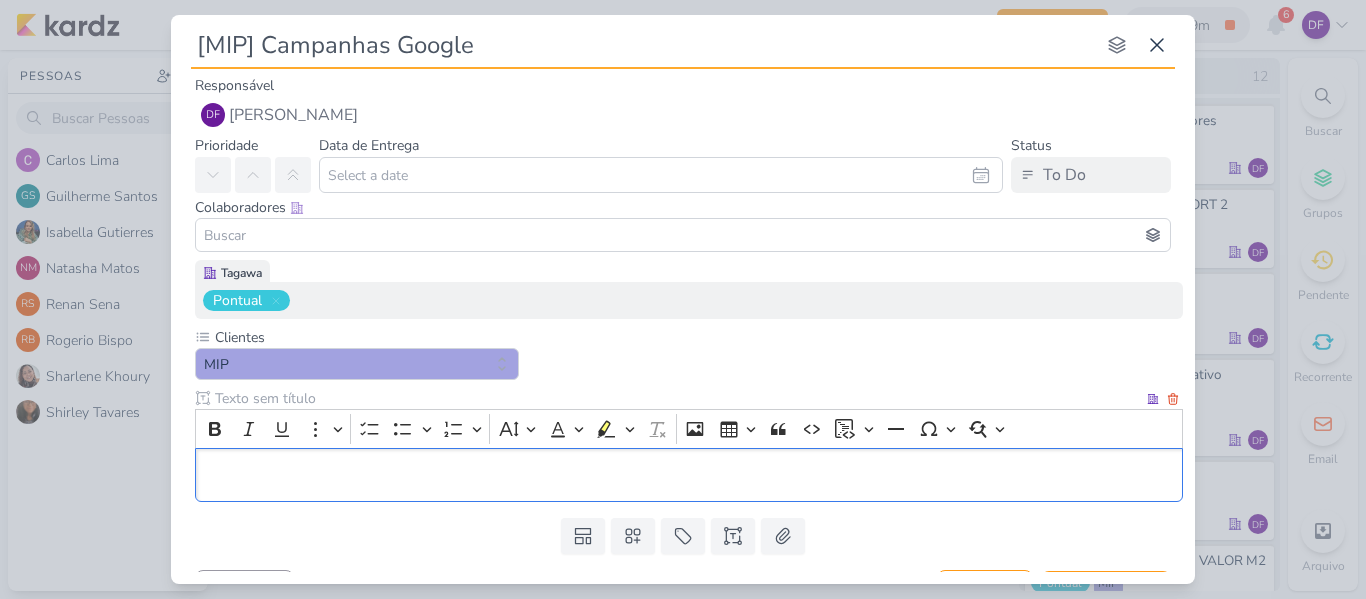 click at bounding box center [689, 475] 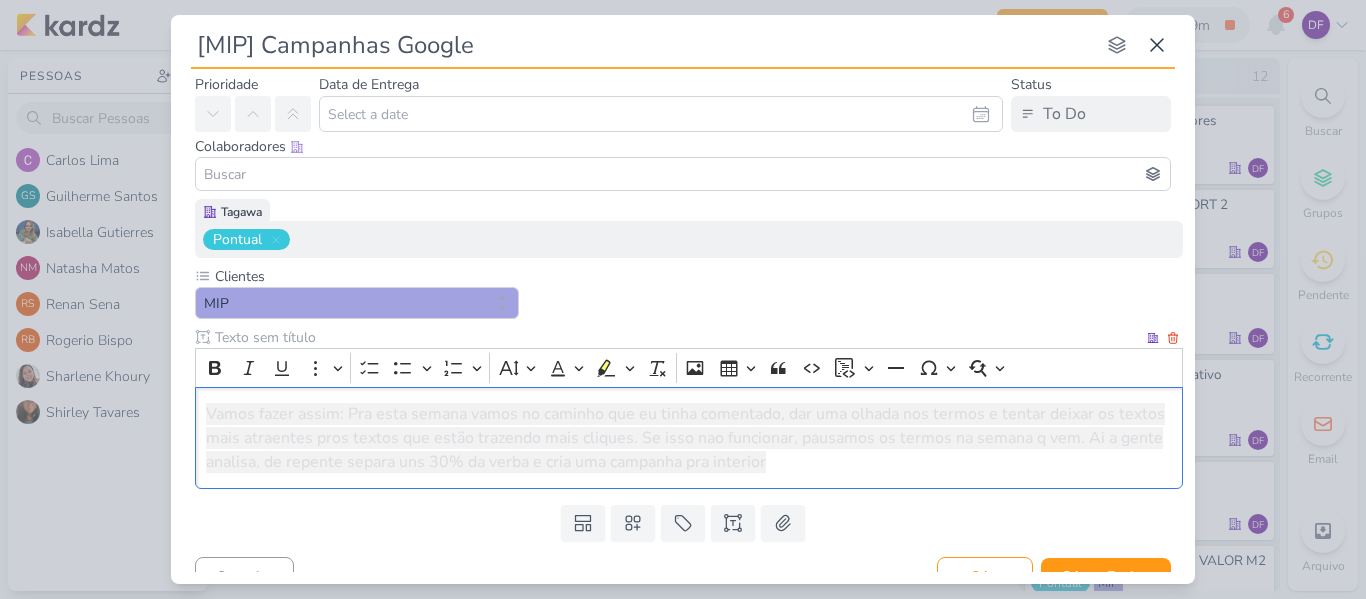 scroll, scrollTop: 89, scrollLeft: 0, axis: vertical 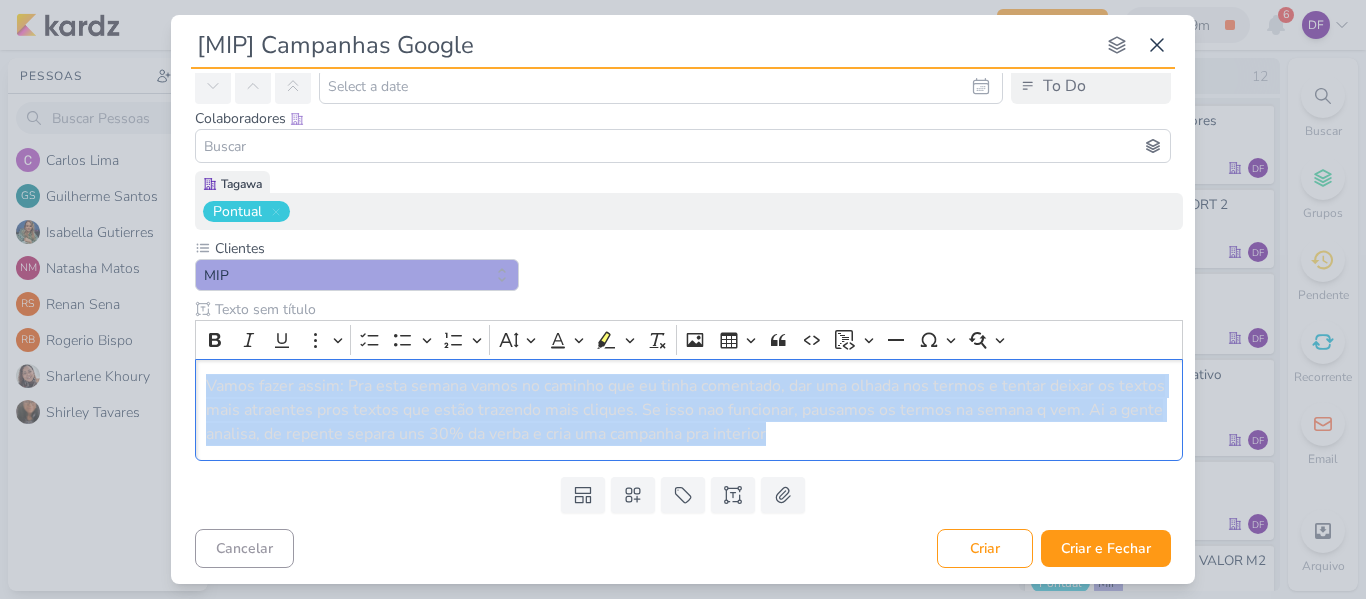 drag, startPoint x: 811, startPoint y: 424, endPoint x: 154, endPoint y: 328, distance: 663.9767 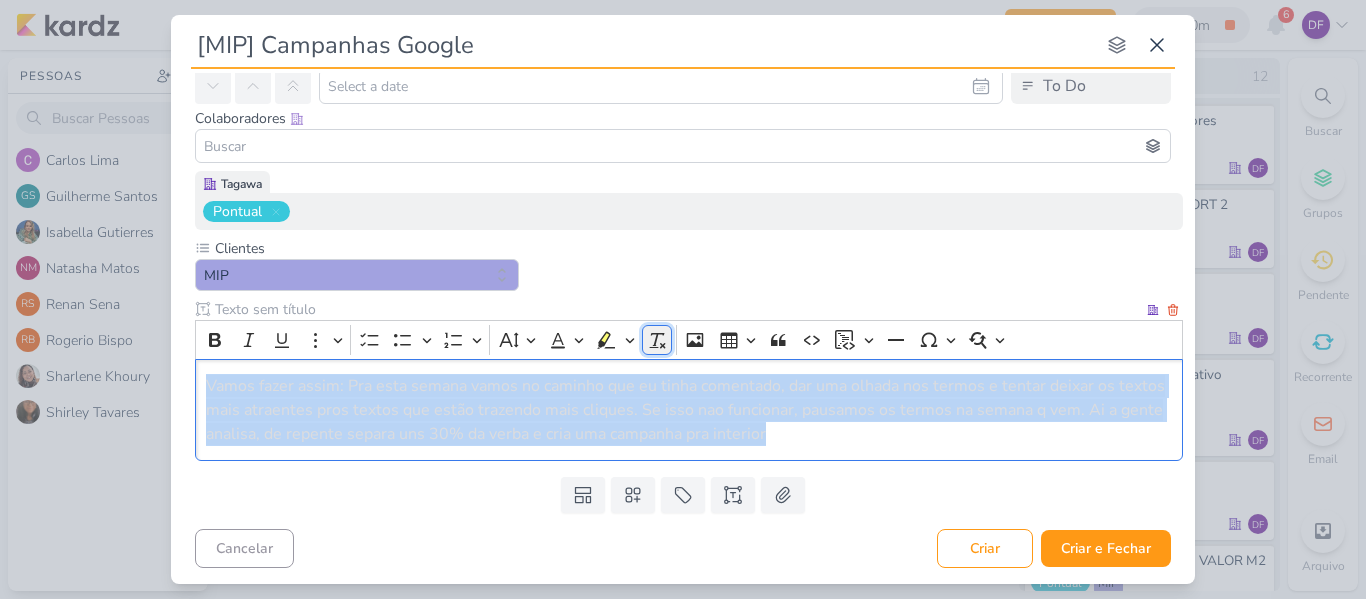 click 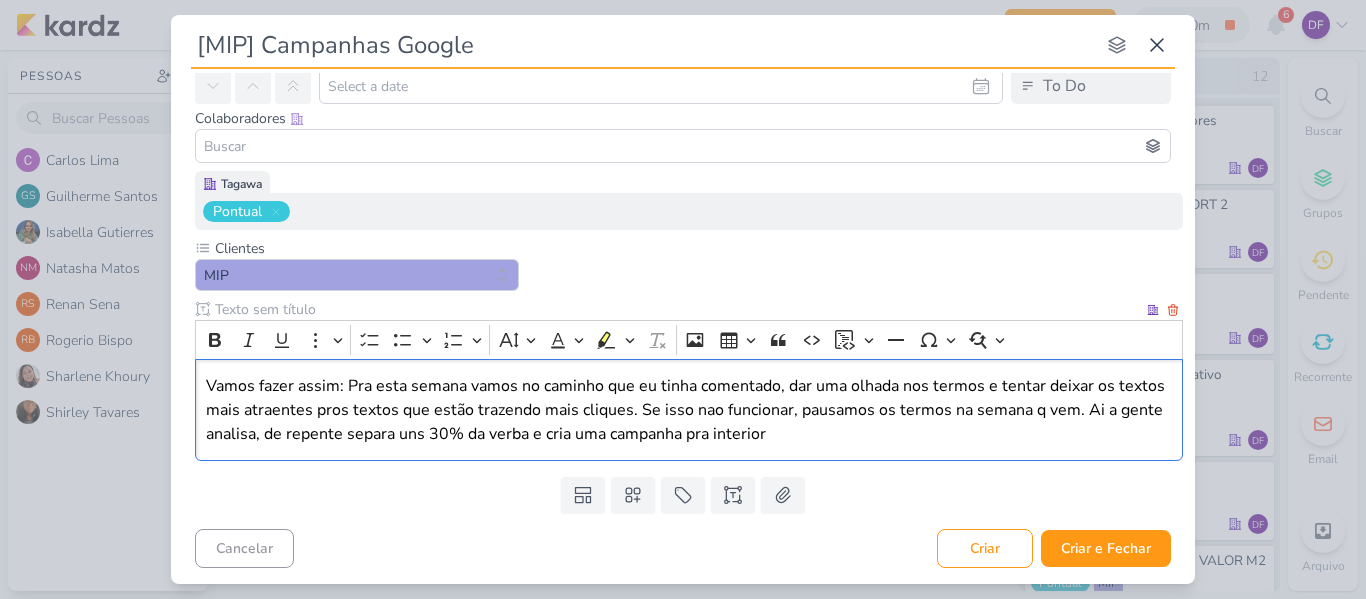 click on "Vamos fazer assim: Pra esta semana vamos no caminho que eu tinha comentado, dar uma olhada nos termos e tentar deixar os textos mais atraentes pros textos que estão trazendo mais cliques. Se isso nao funcionar, pausamos os termos na semana q vem. Ai a gente analisa, de repente separa uns 30% da verba e cria uma campanha pra interior" at bounding box center (689, 410) 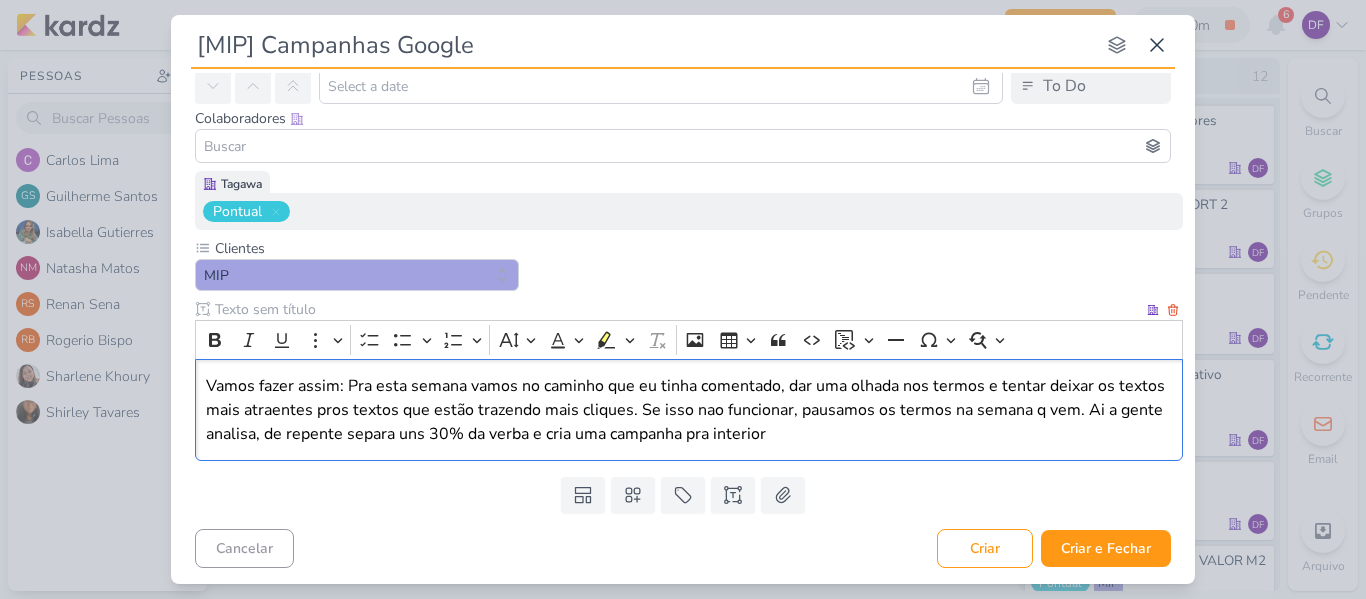 click on "Vamos fazer assim: Pra esta semana vamos no caminho que eu tinha comentado, dar uma olhada nos termos e tentar deixar os textos mais atraentes pros textos que estão trazendo mais cliques. Se isso nao funcionar, pausamos os termos na semana q vem. Ai a gente analisa, de repente separa uns 30% da verba e cria uma campanha pra interior" at bounding box center [689, 410] 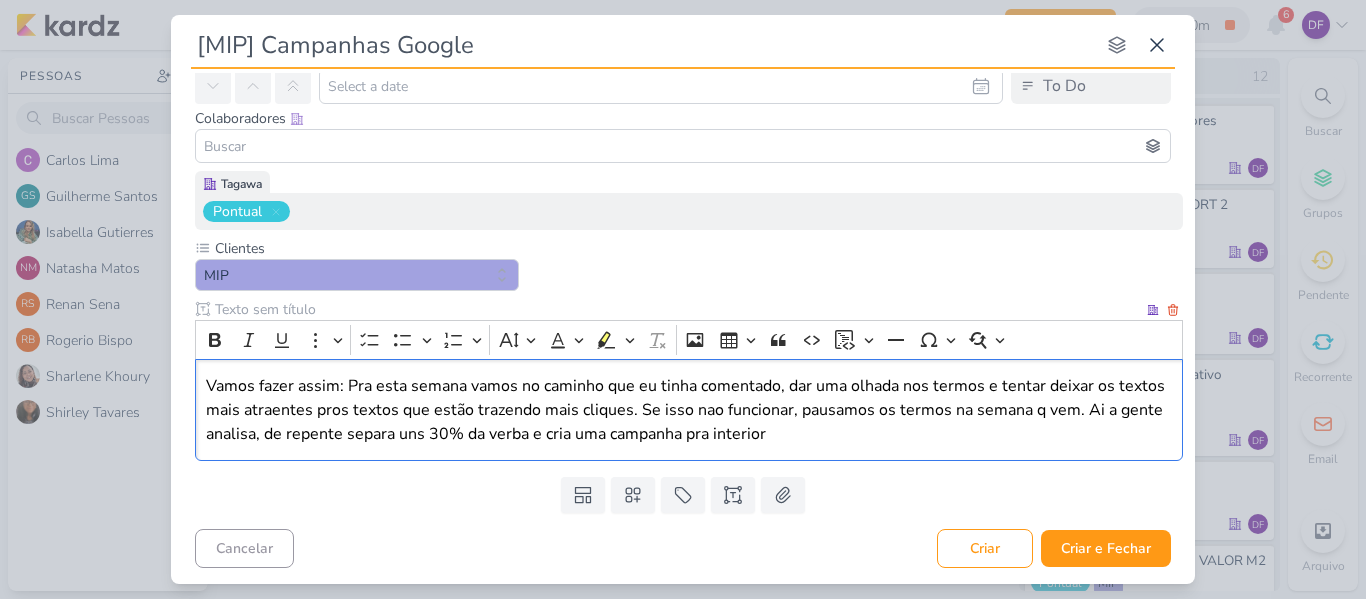 click on "Vamos fazer assim: Pra esta semana vamos no caminho que eu tinha comentado, dar uma olhada nos termos e tentar deixar os textos mais atraentes pros textos que estão trazendo mais cliques. Se isso nao funcionar, pausamos os termos na semana q vem. Ai a gente analisa, de repente separa uns 30% da verba e cria uma campanha pra interior" at bounding box center [689, 410] 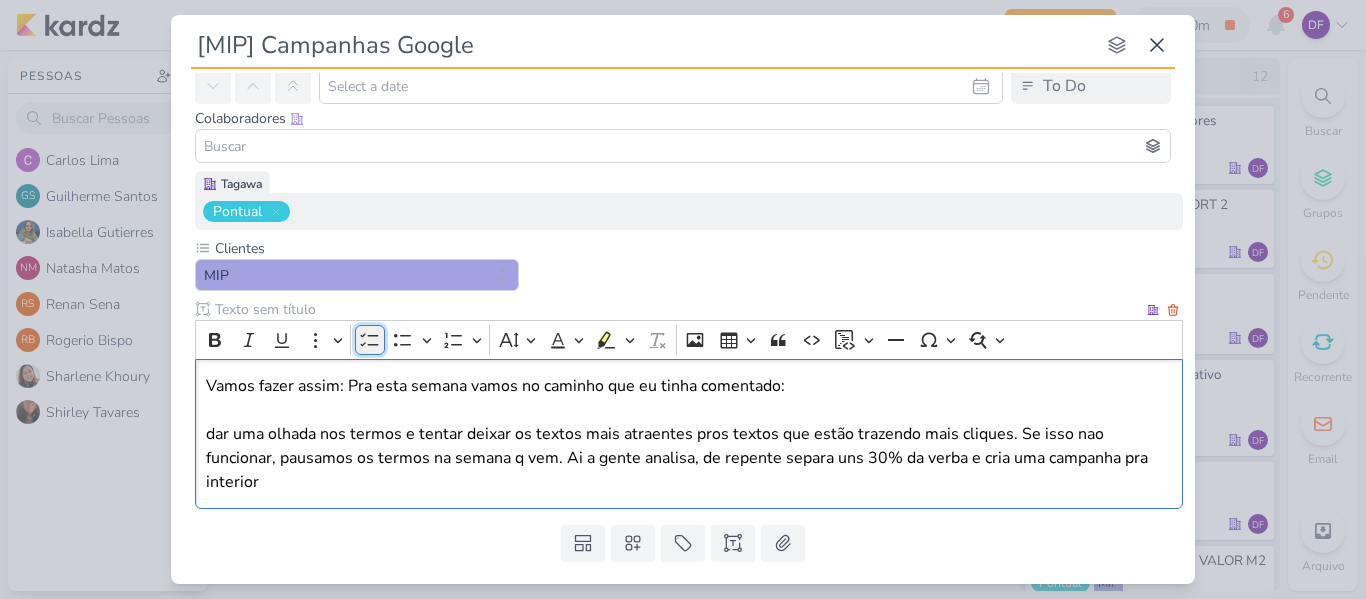 click 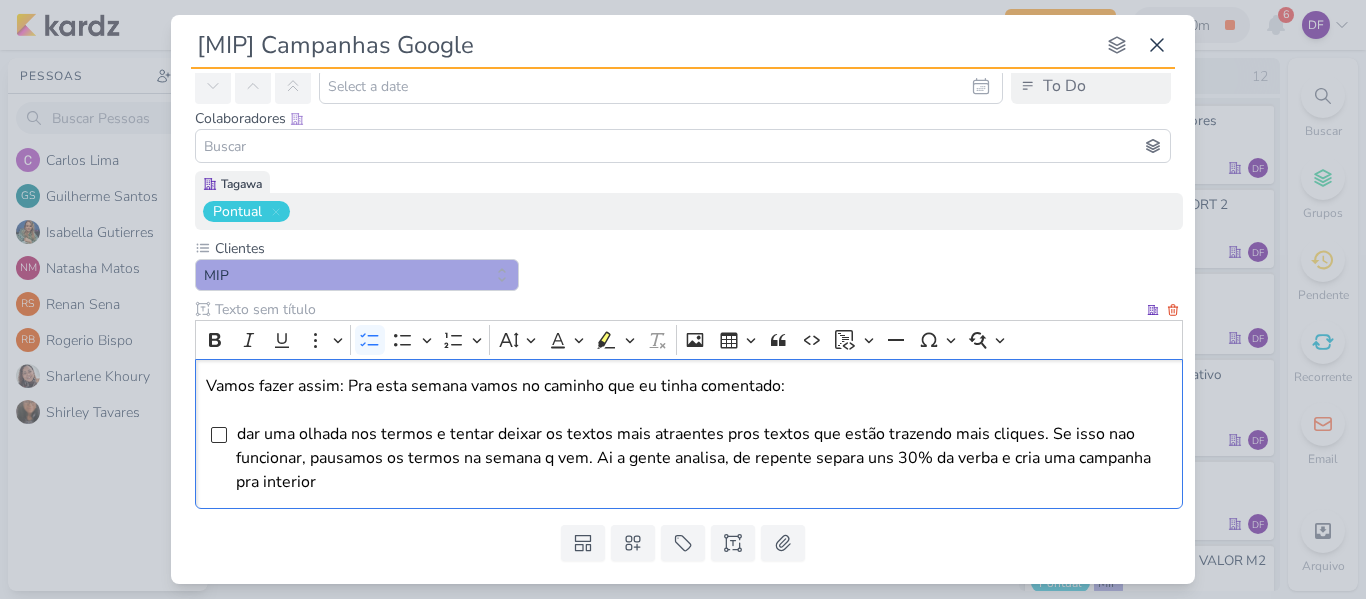 click on "dar uma olhada nos termos e tentar deixar os textos mais atraentes pros textos que estão trazendo mais cliques. Se isso nao funcionar, pausamos os termos na semana q vem. Ai a gente analisa, de repente separa uns 30% da verba e cria uma campanha pra interior" at bounding box center (693, 458) 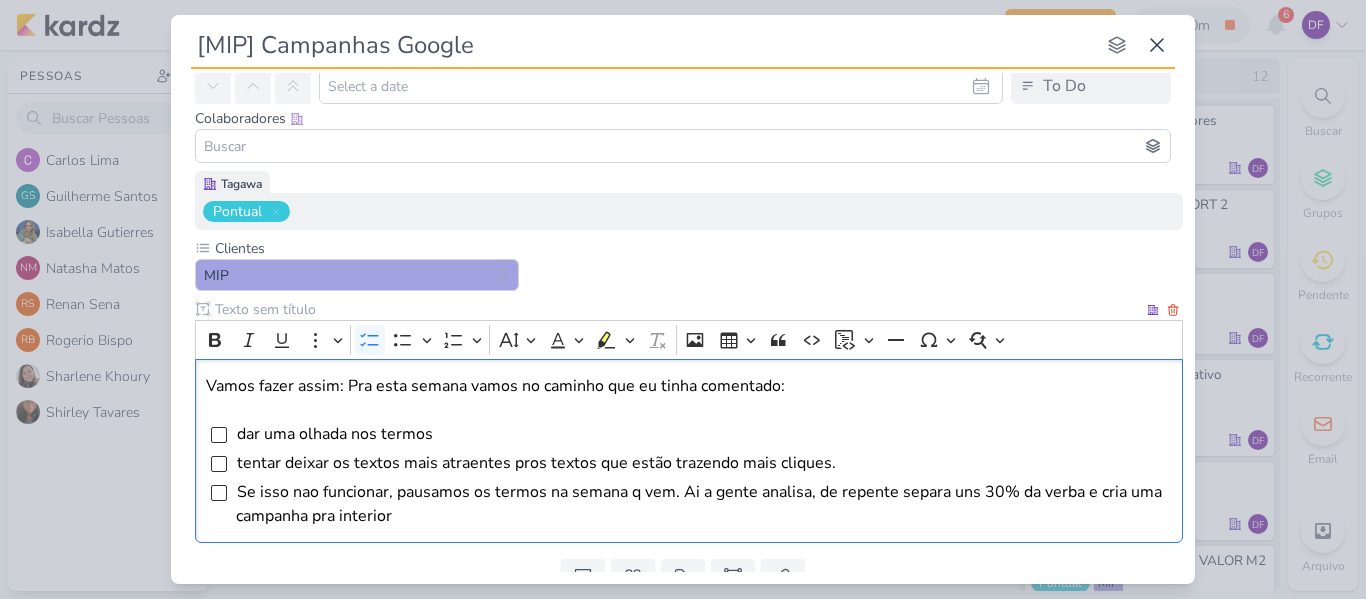 click on "Se isso nao funcionar, pausamos os termos na semana q vem. Ai a gente analisa, de repente separa uns 30% da verba e cria uma campanha pra interior" at bounding box center (704, 504) 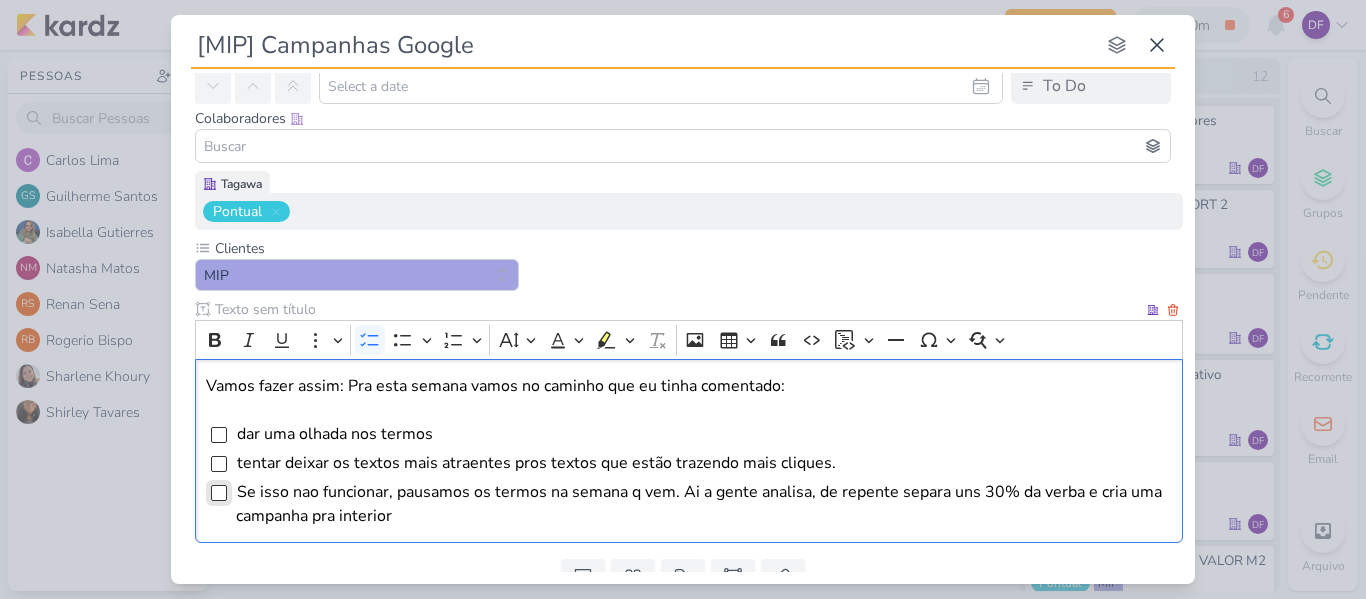 drag, startPoint x: 232, startPoint y: 488, endPoint x: 213, endPoint y: 491, distance: 19.235384 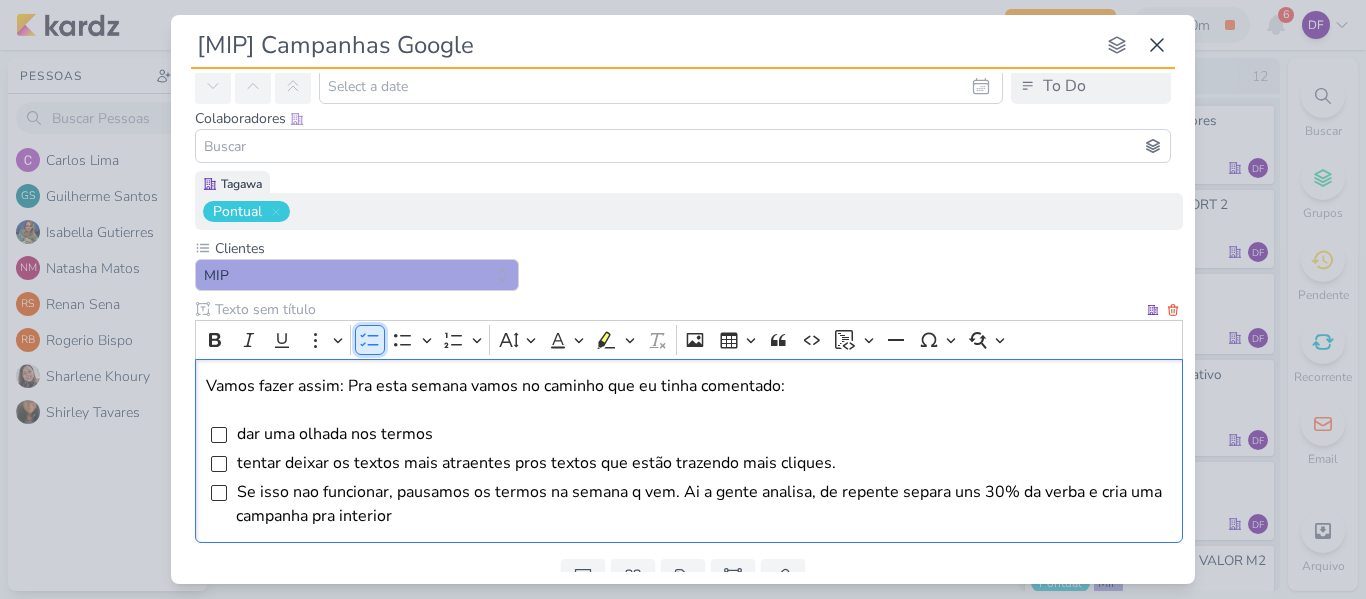 click 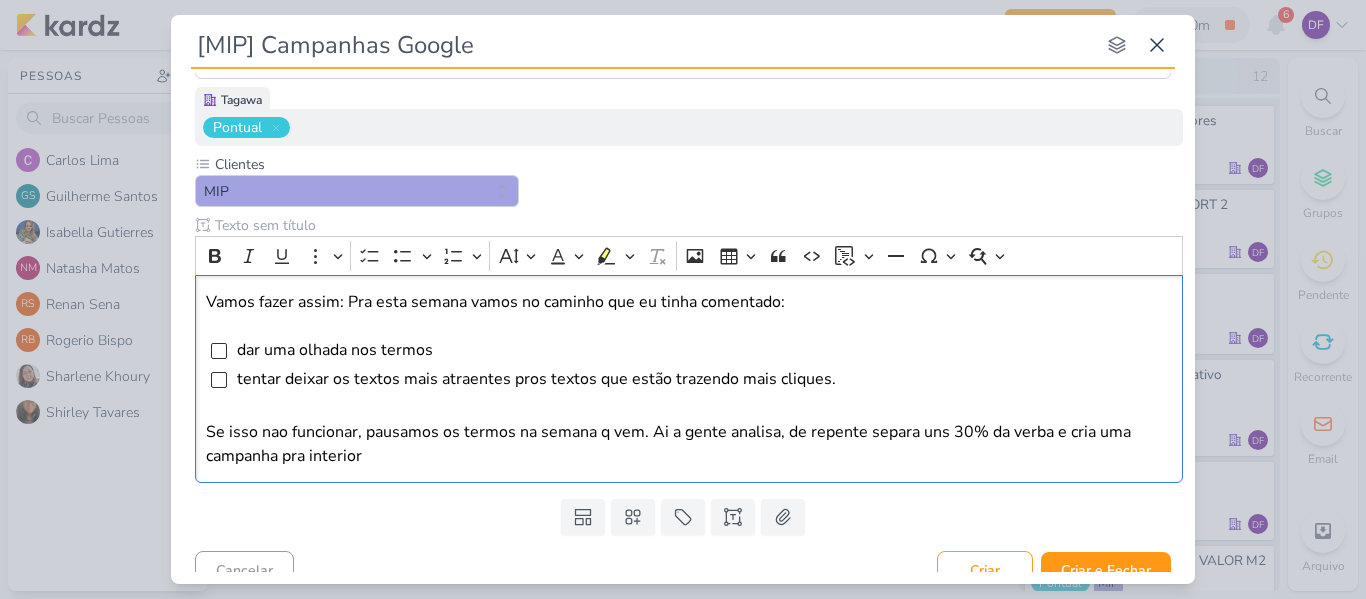 scroll, scrollTop: 189, scrollLeft: 0, axis: vertical 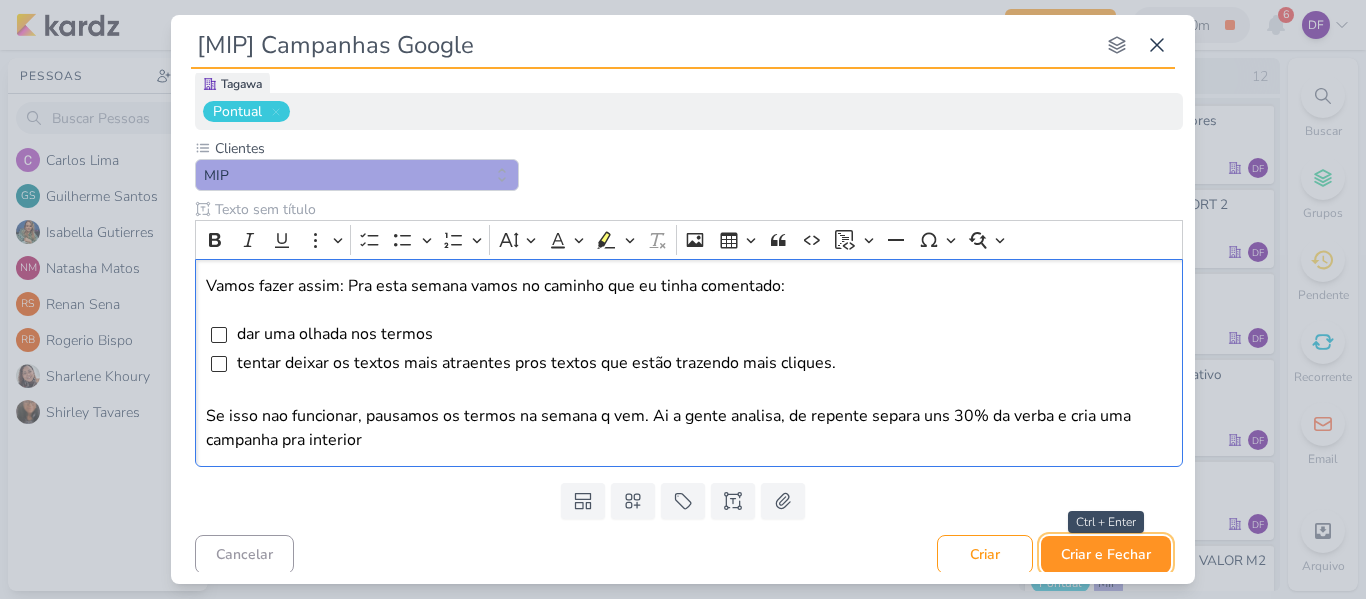 click on "Criar e Fechar" at bounding box center (1106, 554) 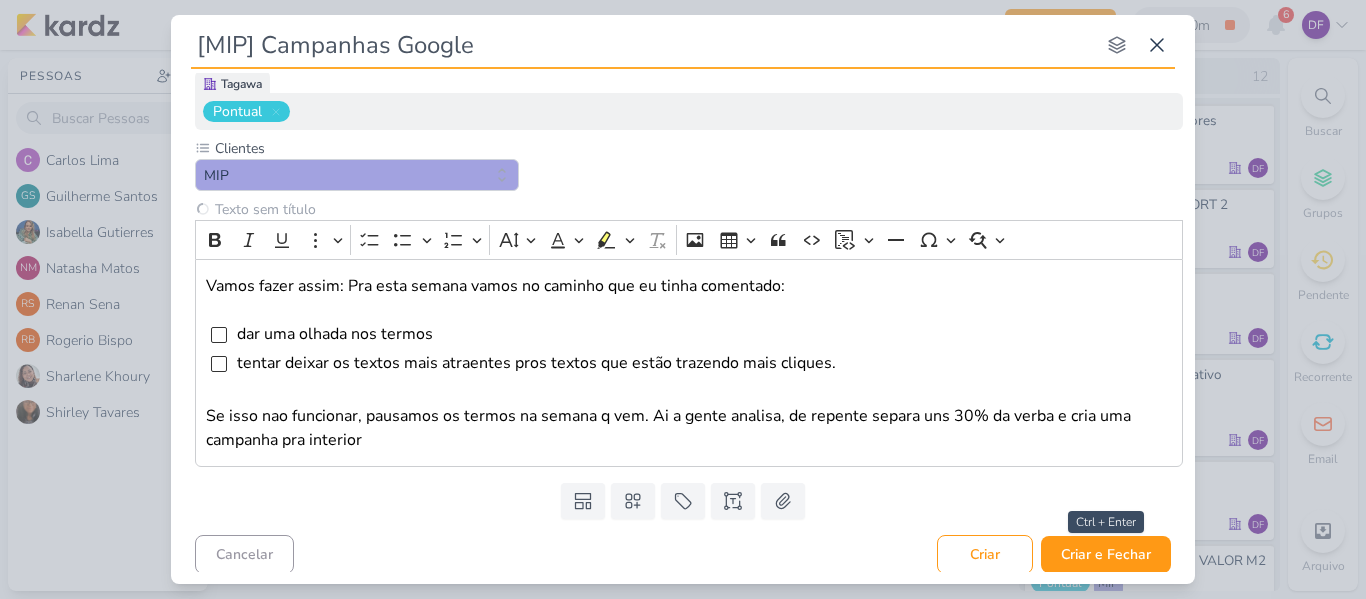 type 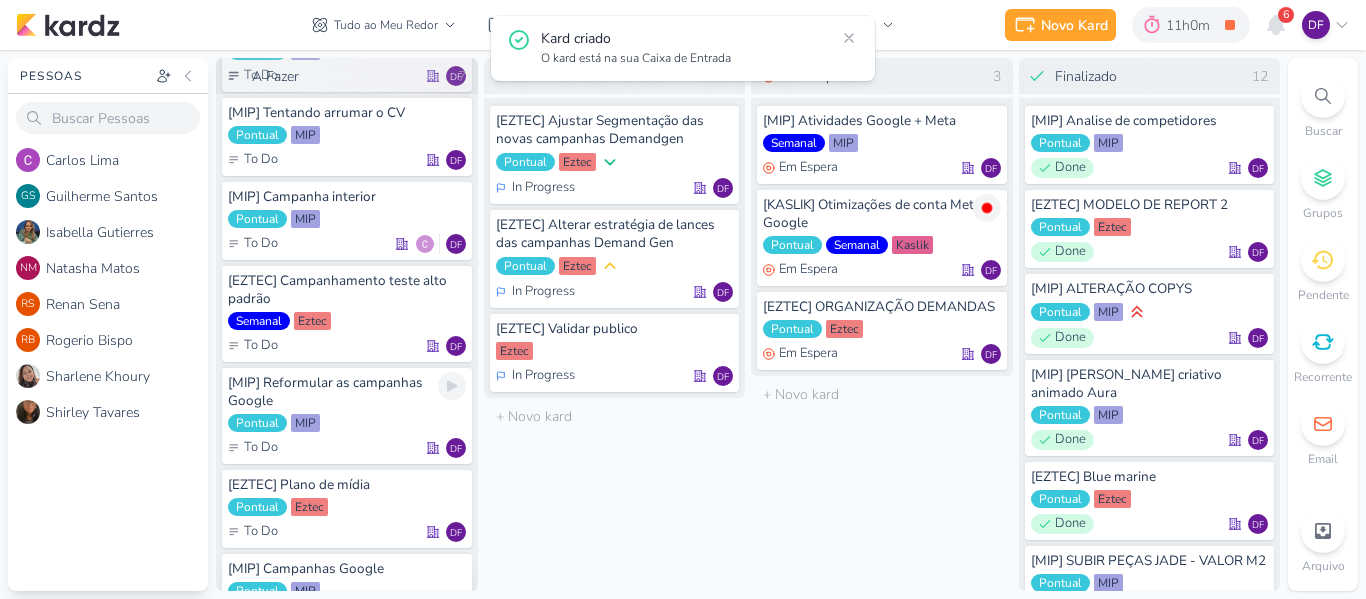 scroll, scrollTop: 194, scrollLeft: 0, axis: vertical 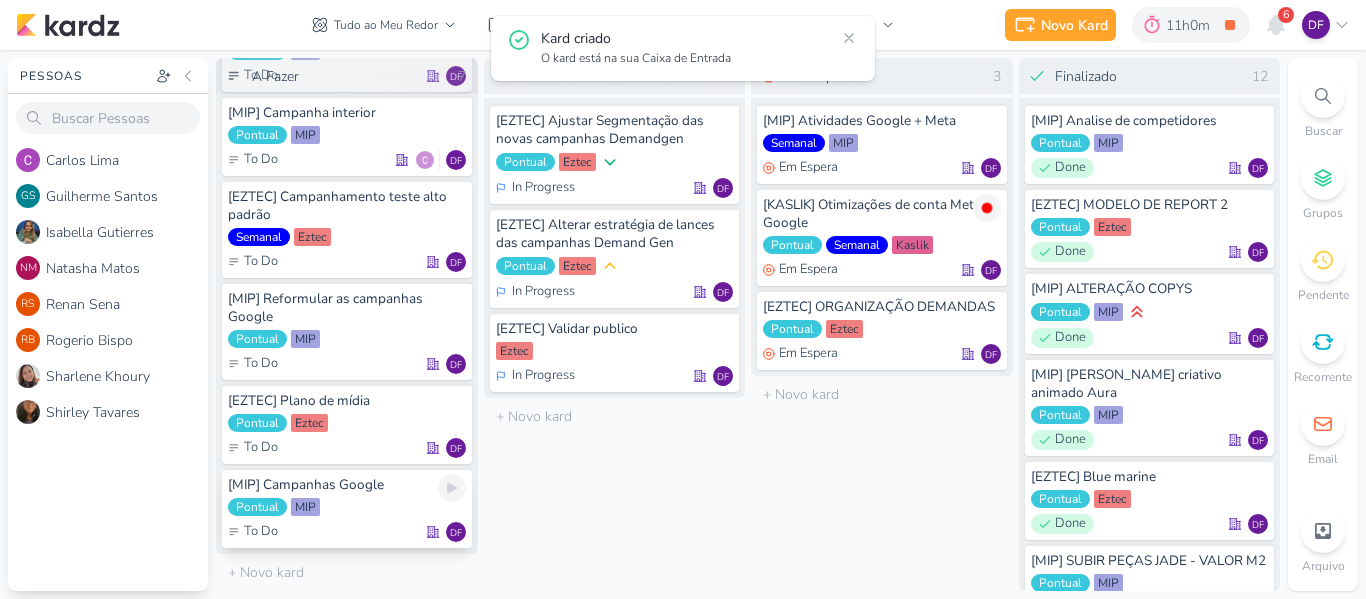 click on "[MIP] Campanhas Google" at bounding box center [347, 485] 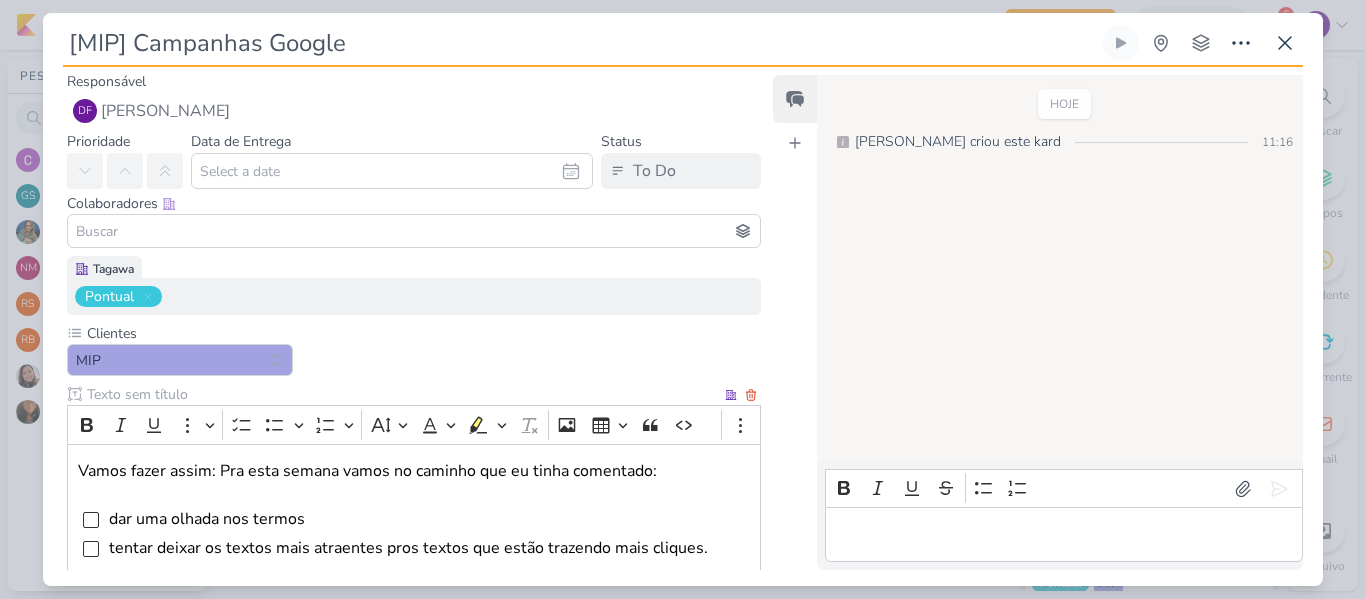 scroll, scrollTop: 0, scrollLeft: 0, axis: both 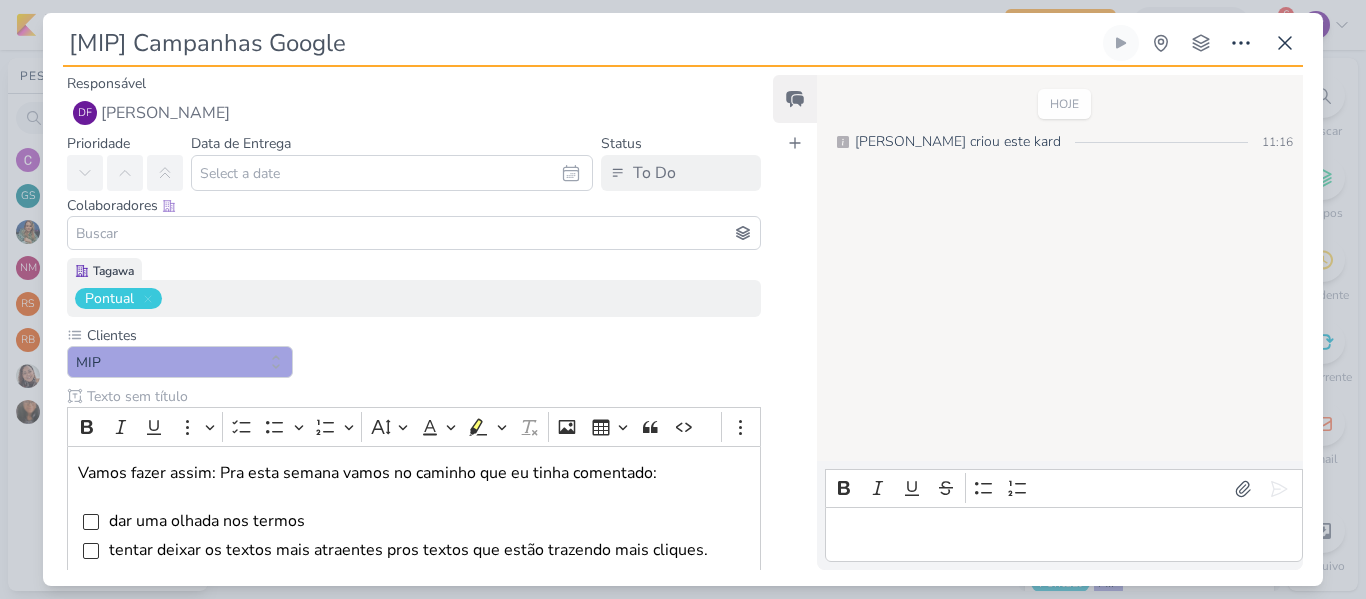click at bounding box center [414, 233] 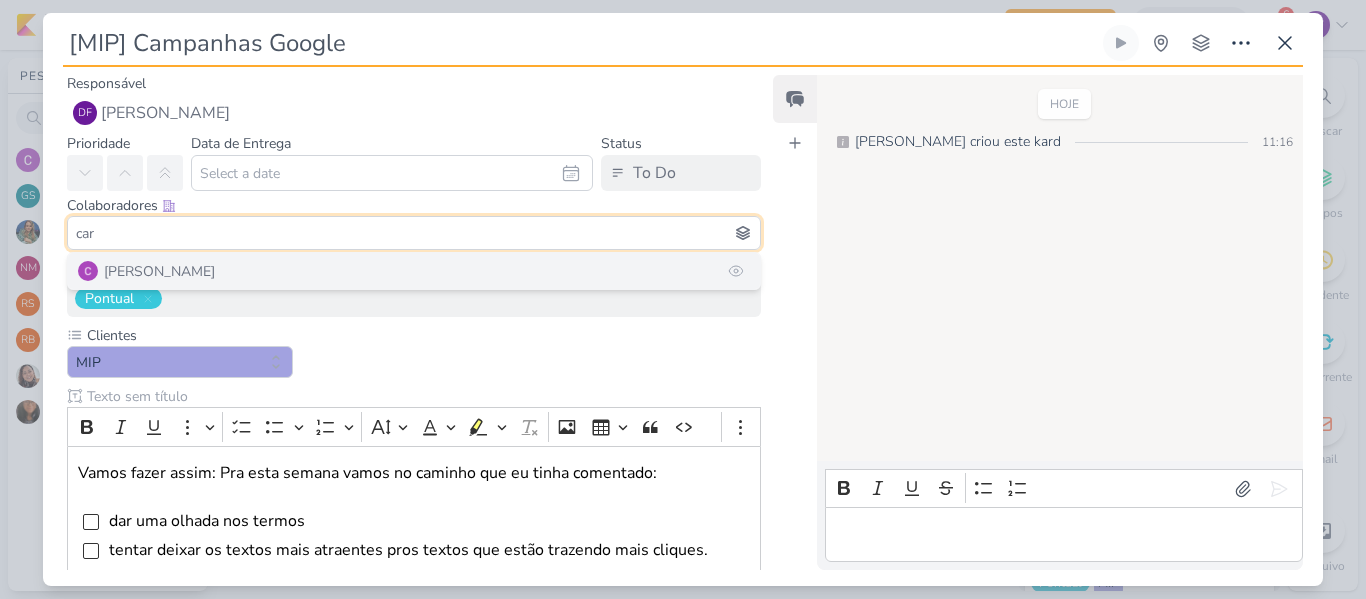 type on "car" 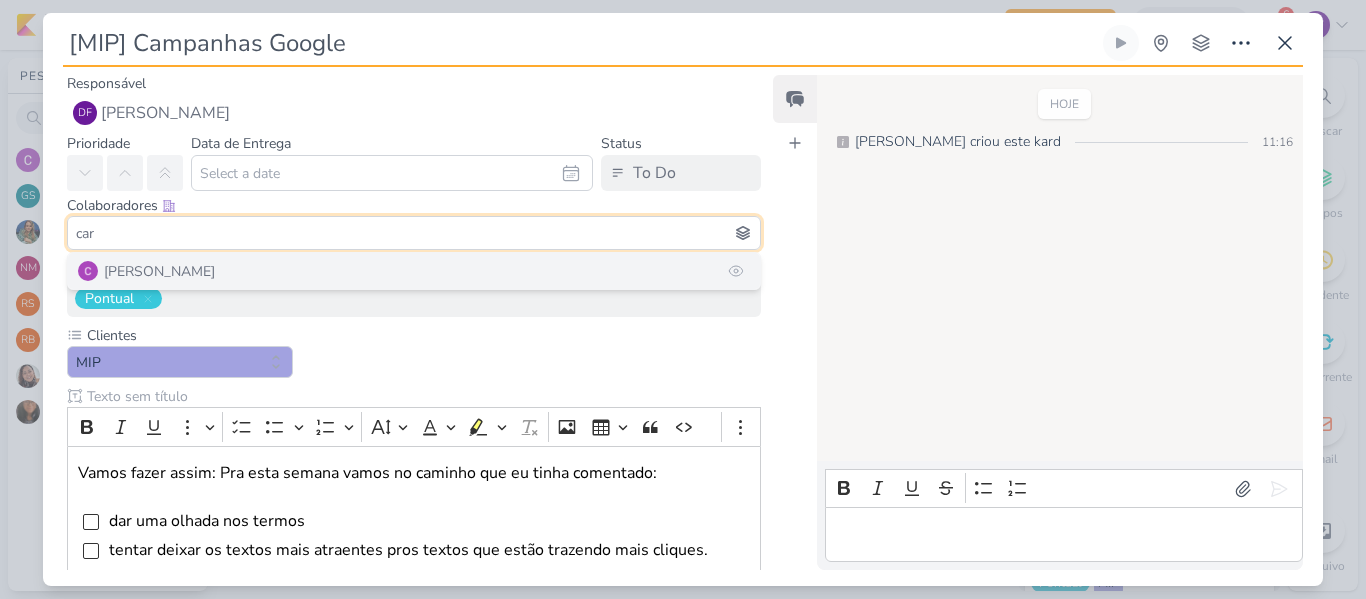 type 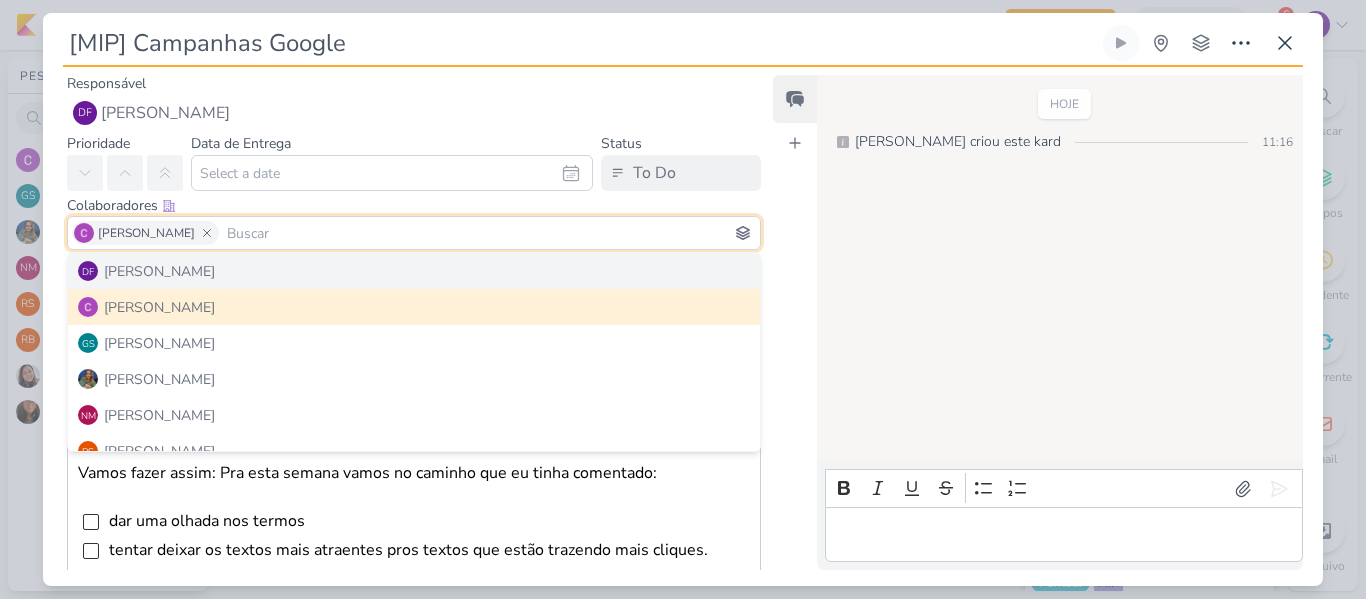 type 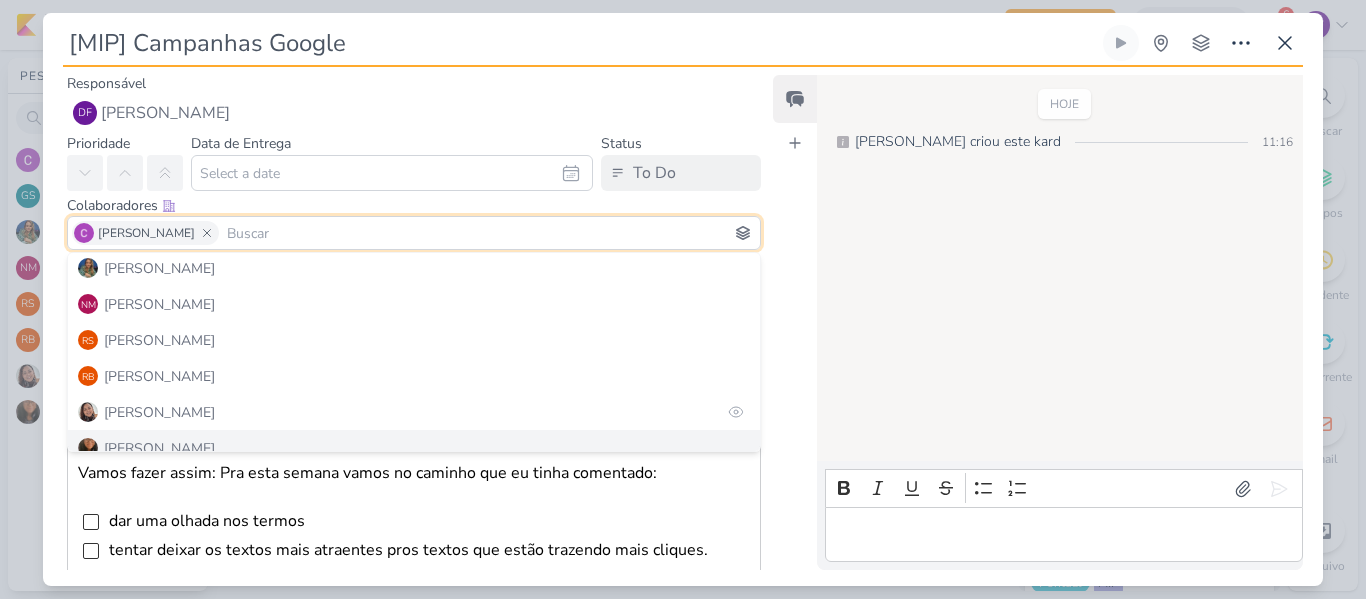 scroll, scrollTop: 126, scrollLeft: 0, axis: vertical 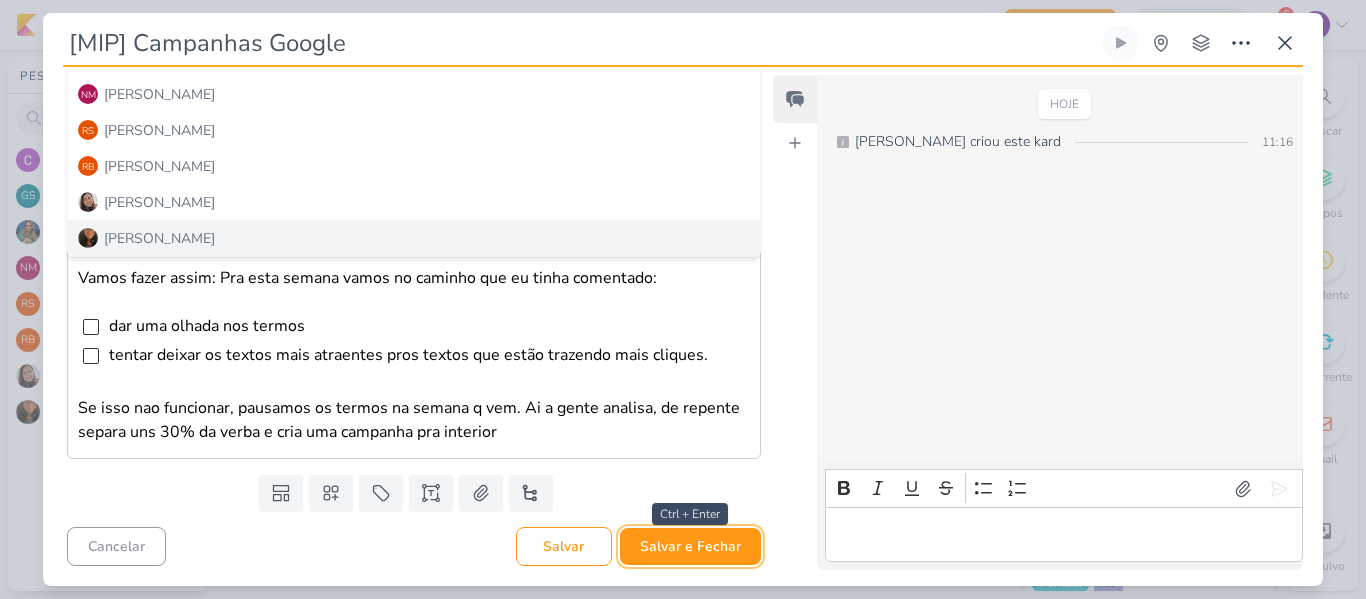 click on "Salvar e Fechar" at bounding box center [690, 546] 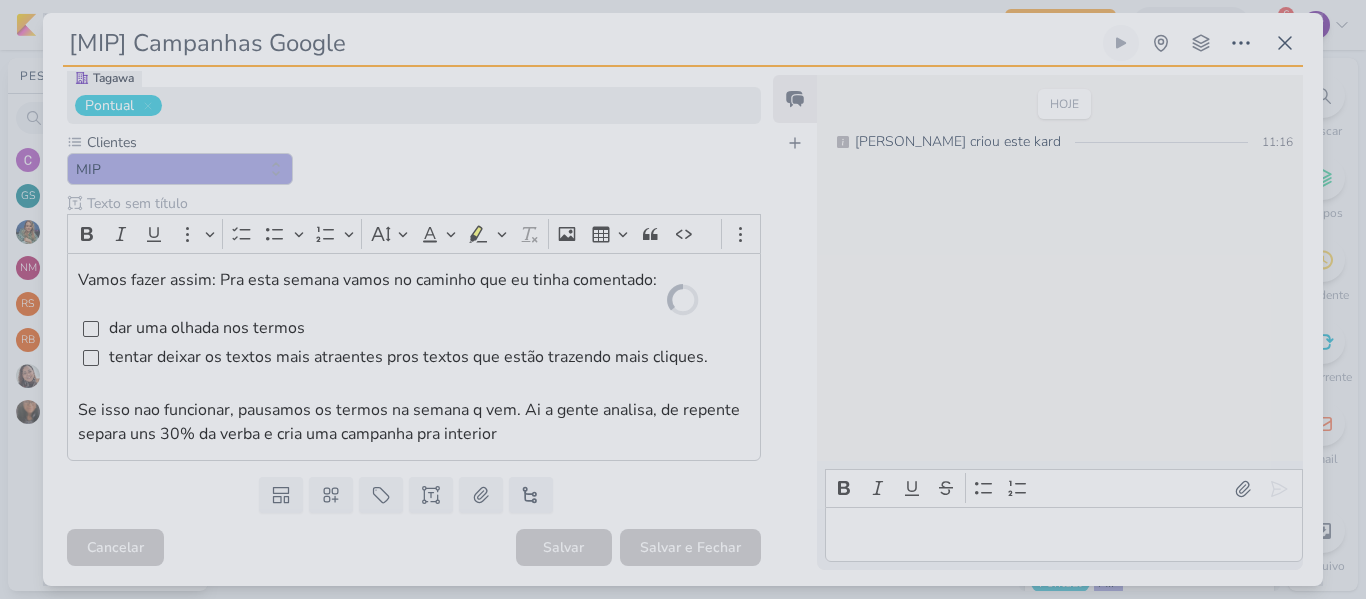 scroll, scrollTop: 193, scrollLeft: 0, axis: vertical 